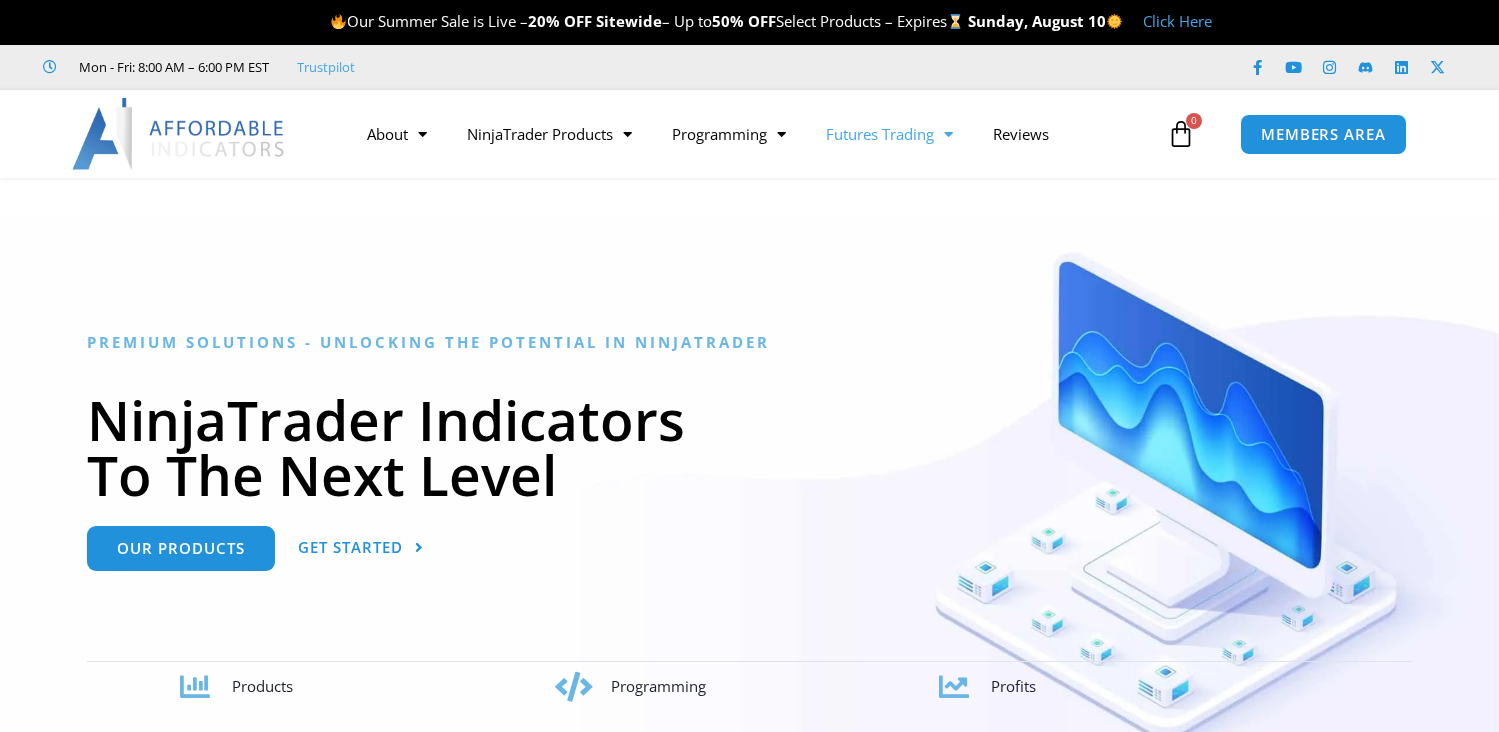 scroll, scrollTop: 0, scrollLeft: 0, axis: both 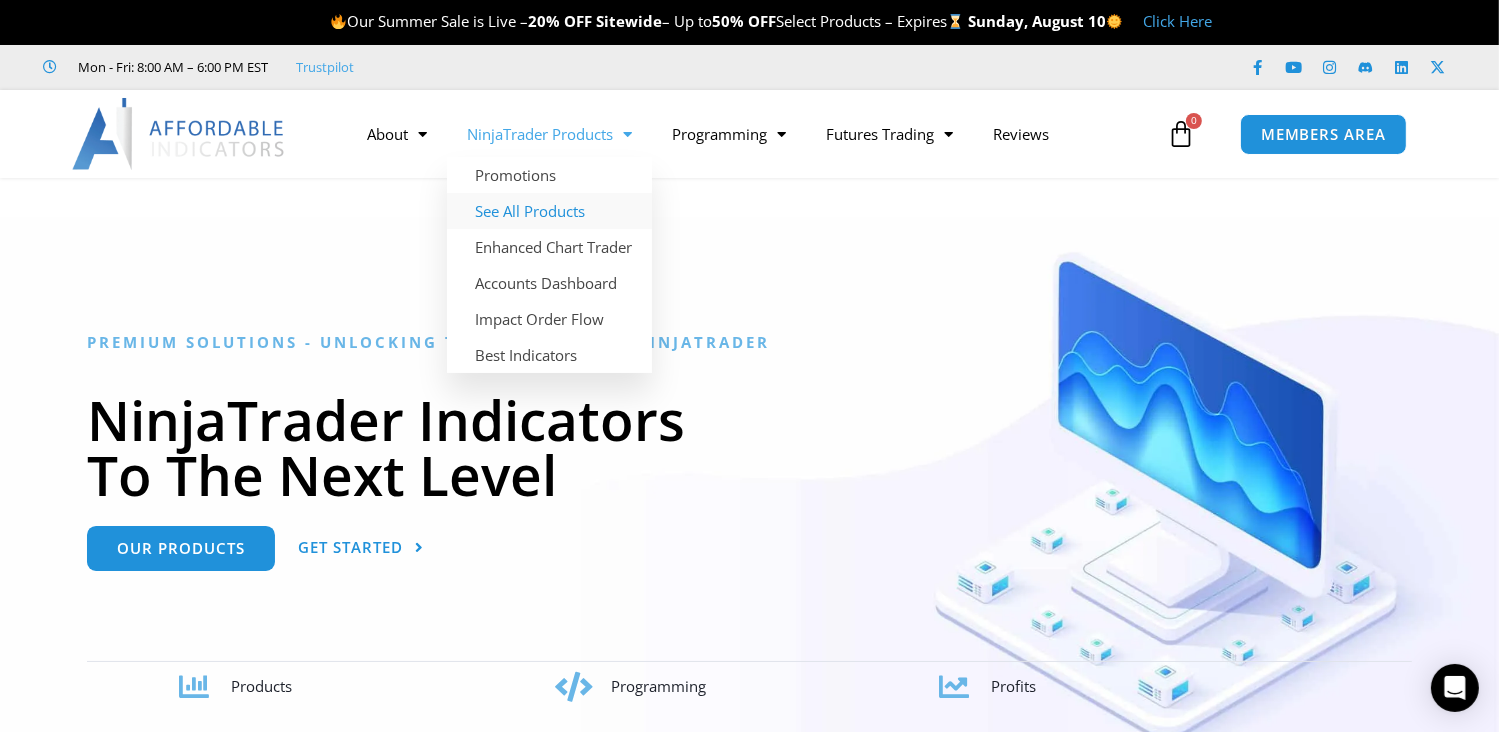 click on "See All Products" 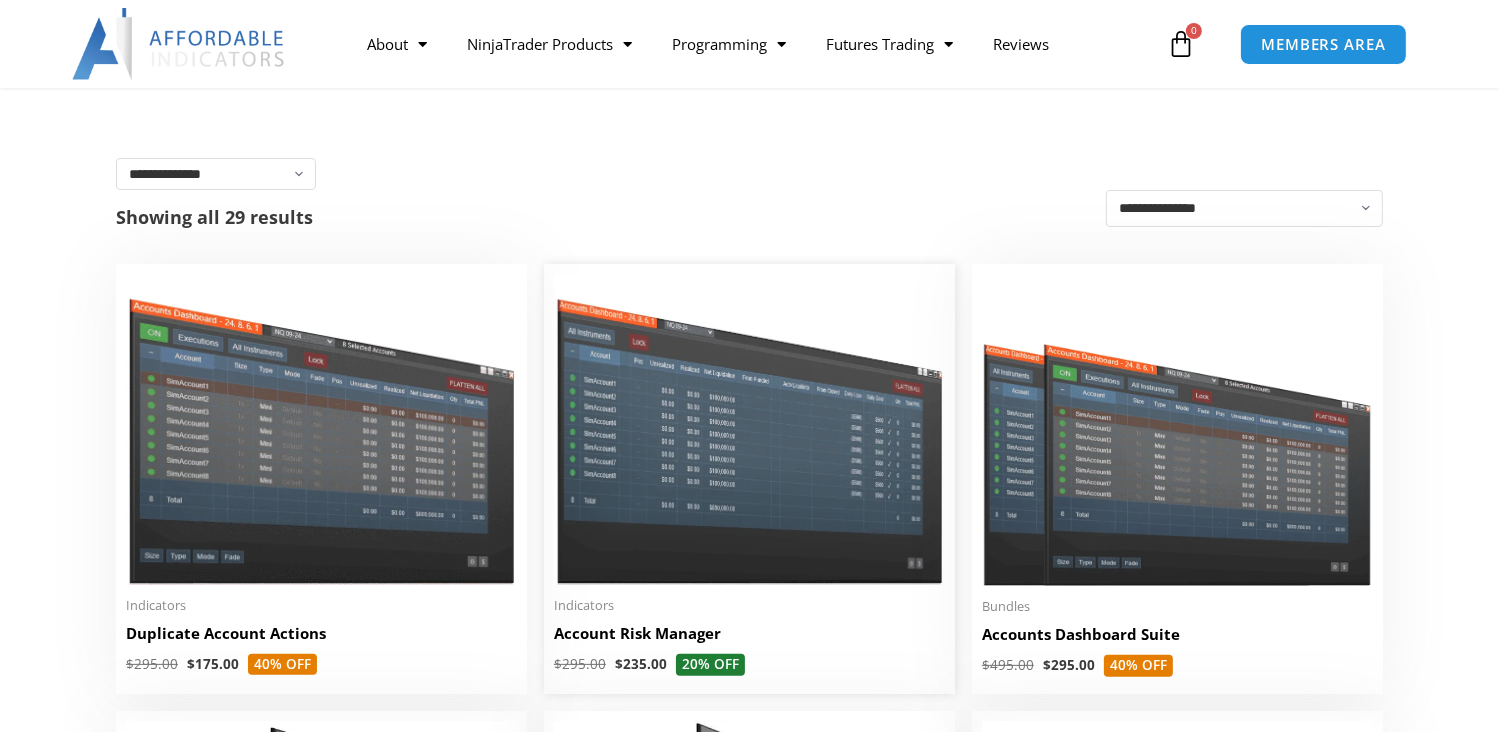 scroll, scrollTop: 400, scrollLeft: 0, axis: vertical 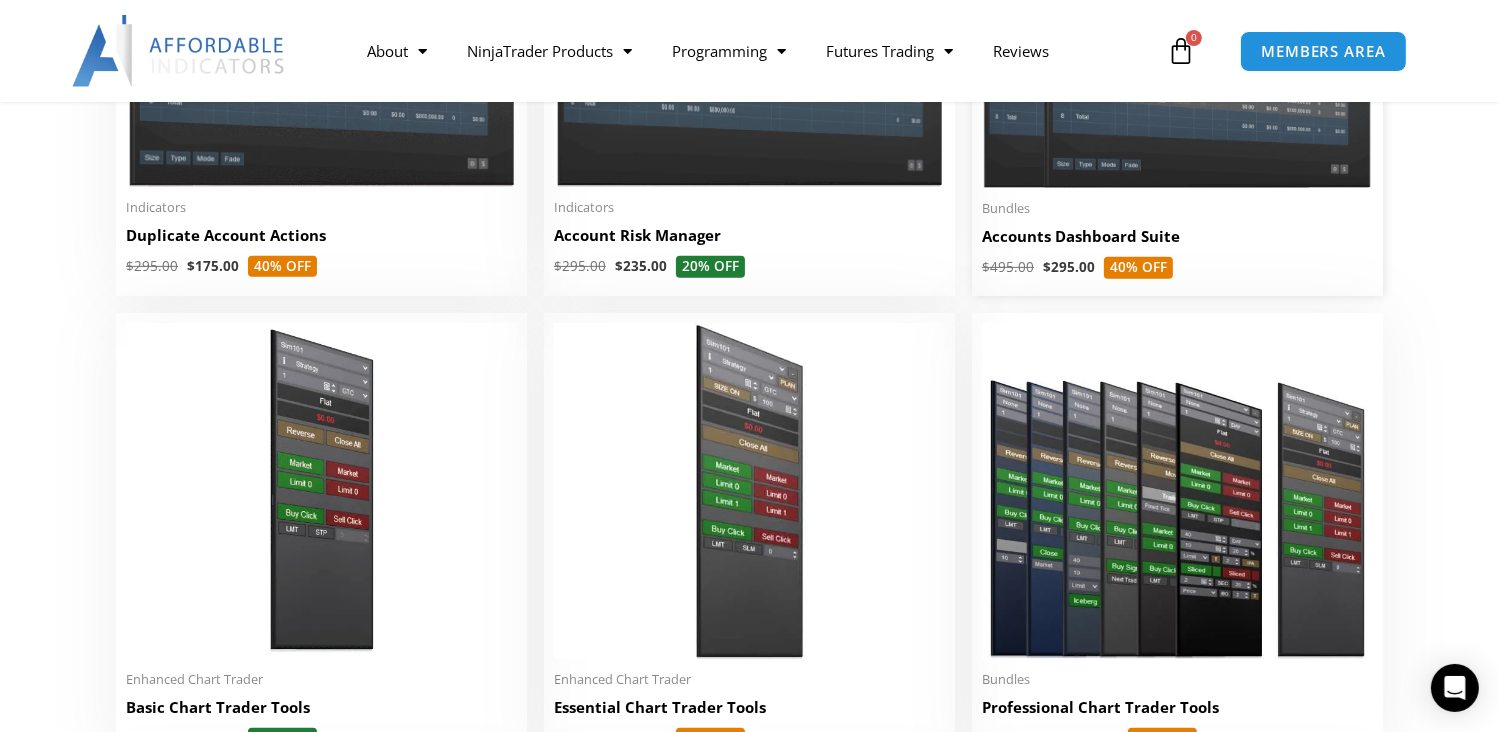 click at bounding box center [1177, 32] 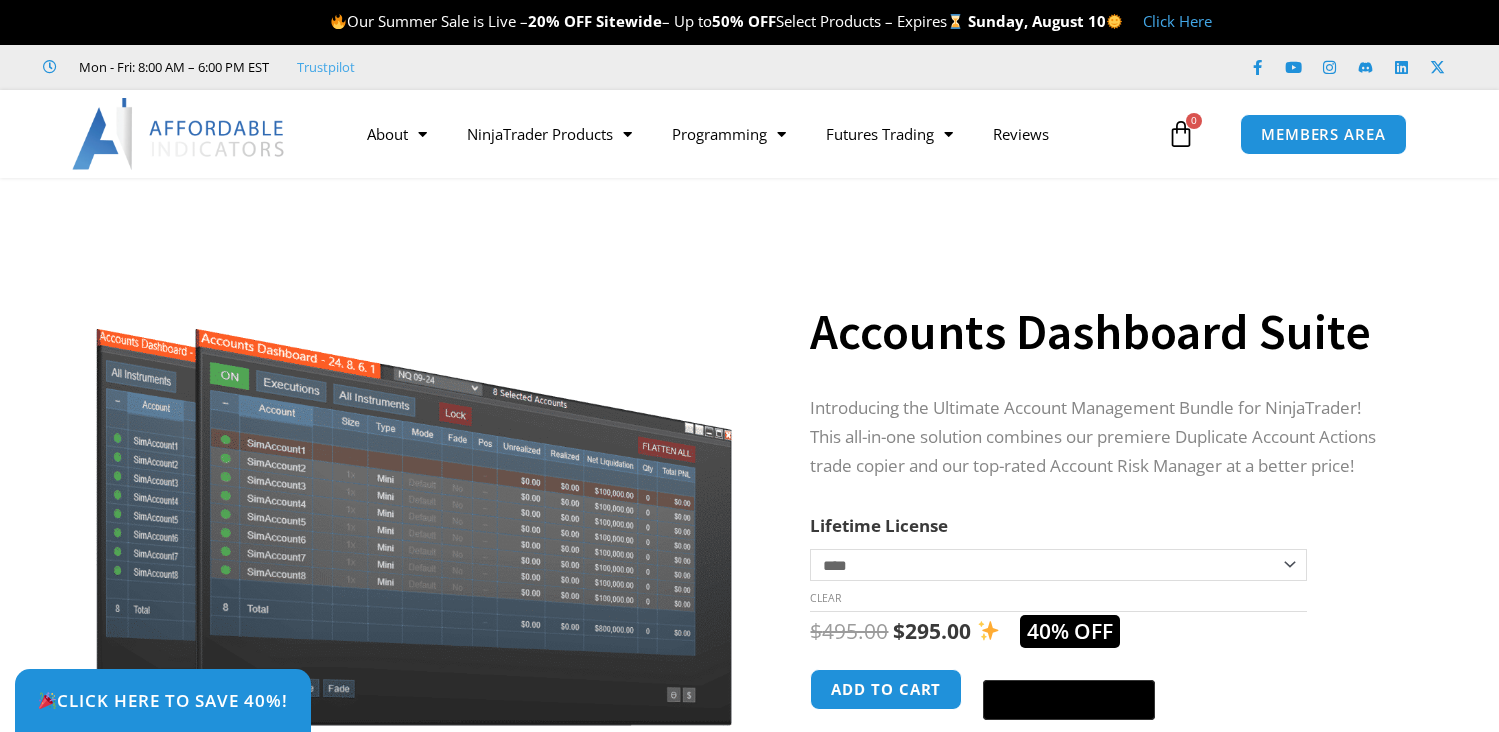 scroll, scrollTop: 0, scrollLeft: 0, axis: both 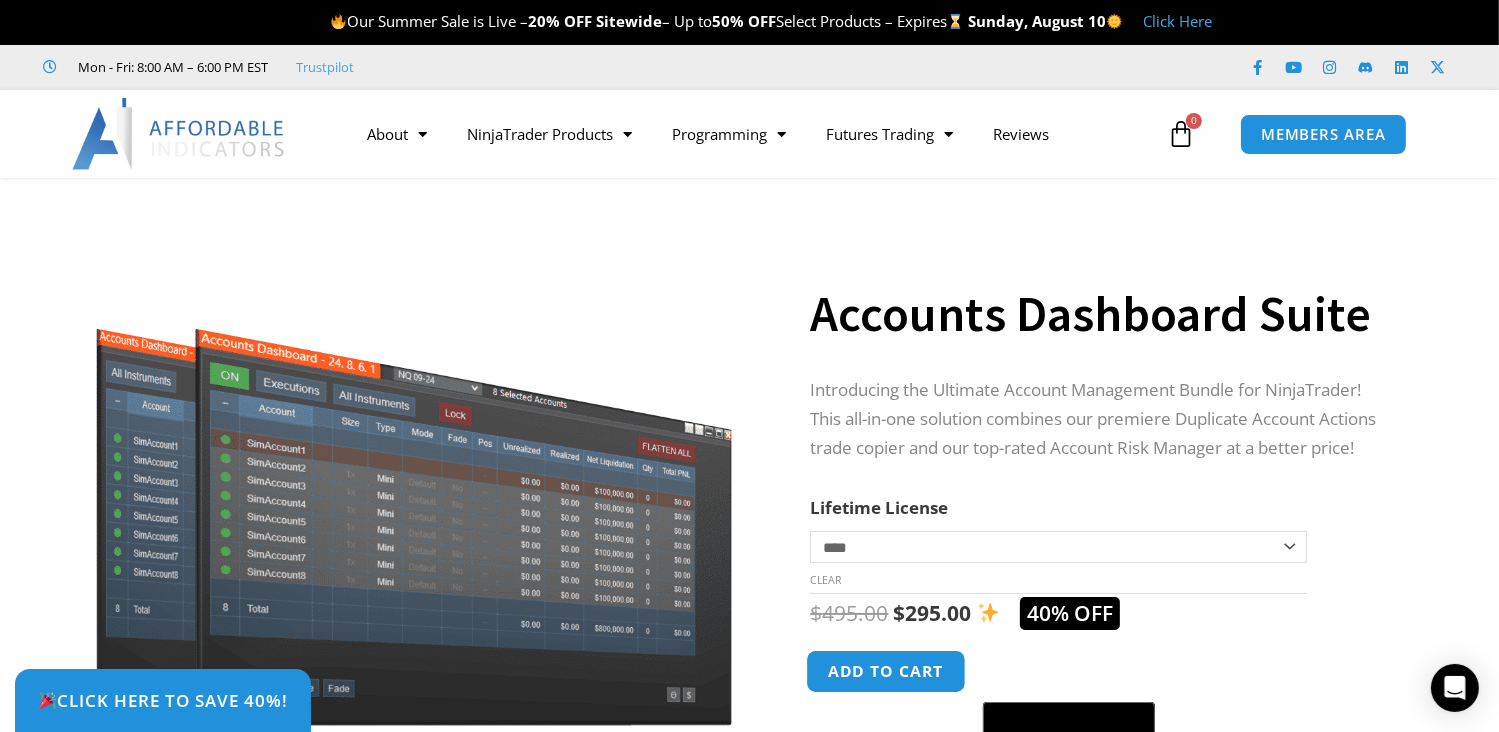 click on "Add to cart" 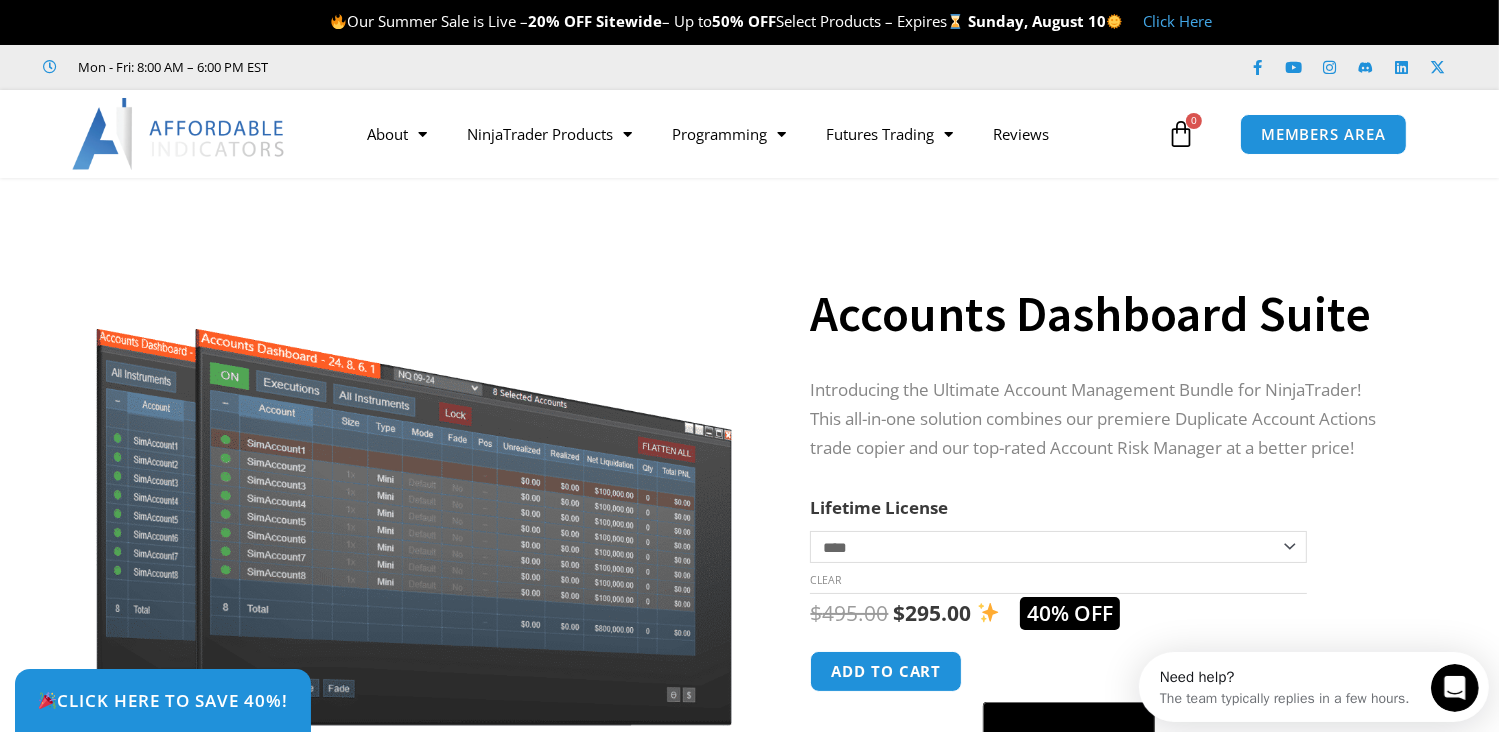 scroll, scrollTop: 0, scrollLeft: 0, axis: both 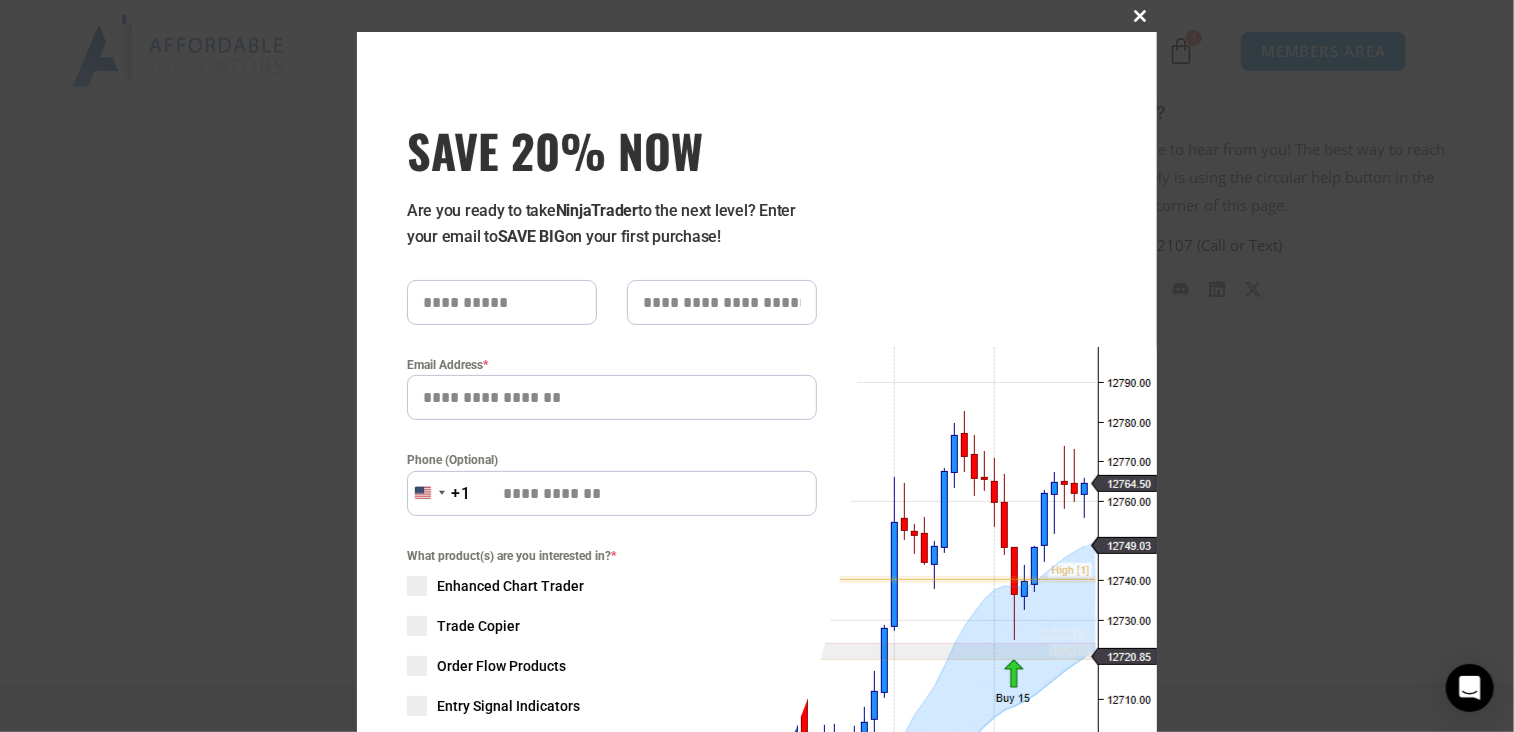 click at bounding box center [1141, 16] 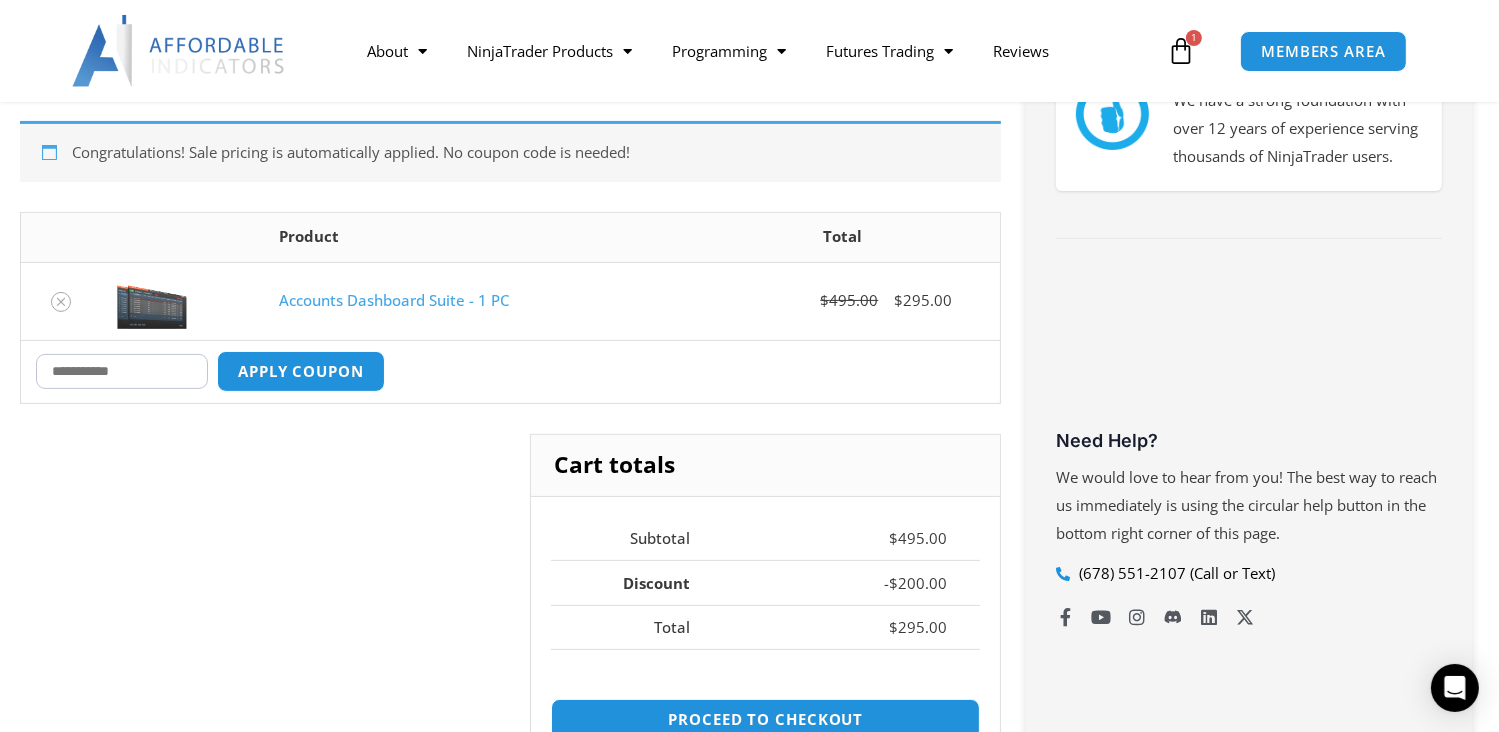 scroll, scrollTop: 468, scrollLeft: 0, axis: vertical 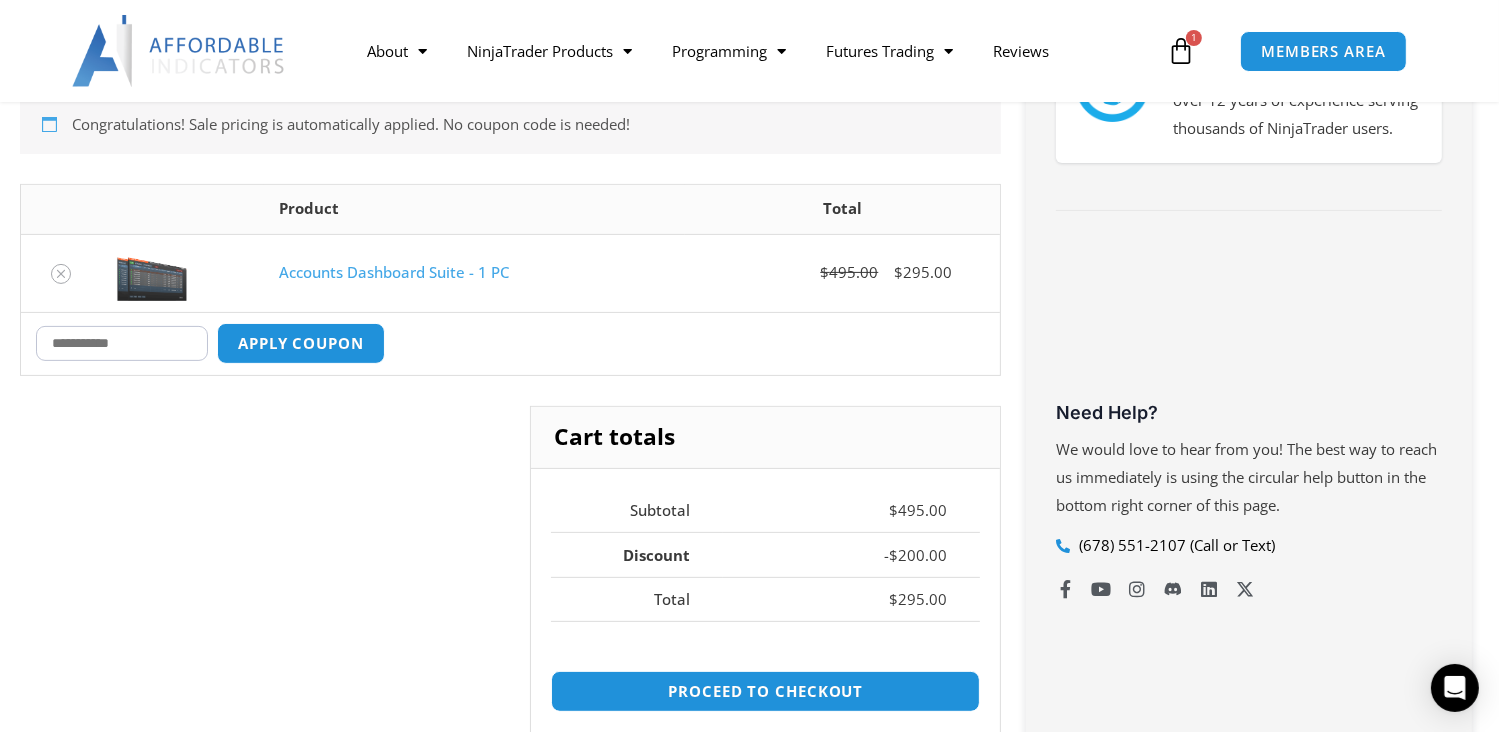 click on "Coupon:" at bounding box center [122, 343] 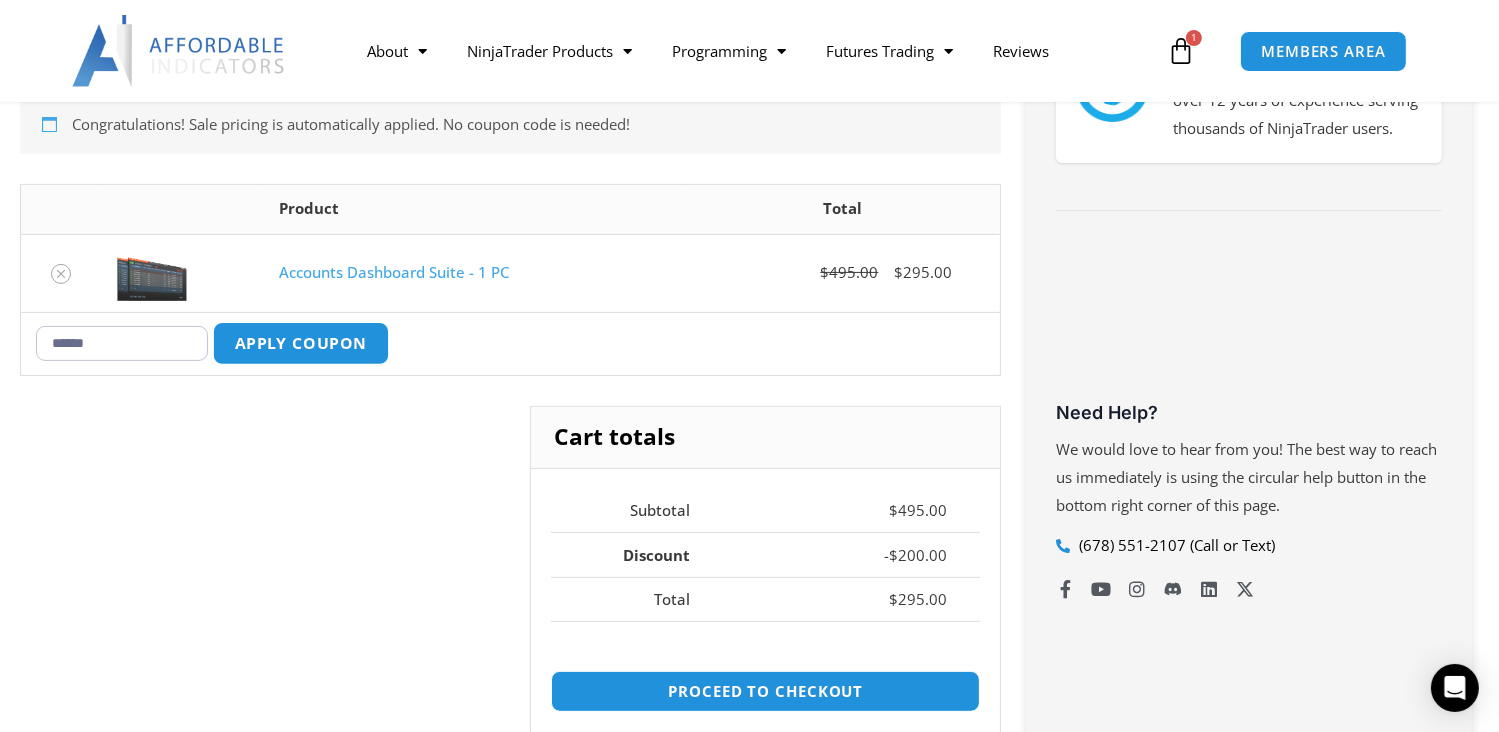 type on "******" 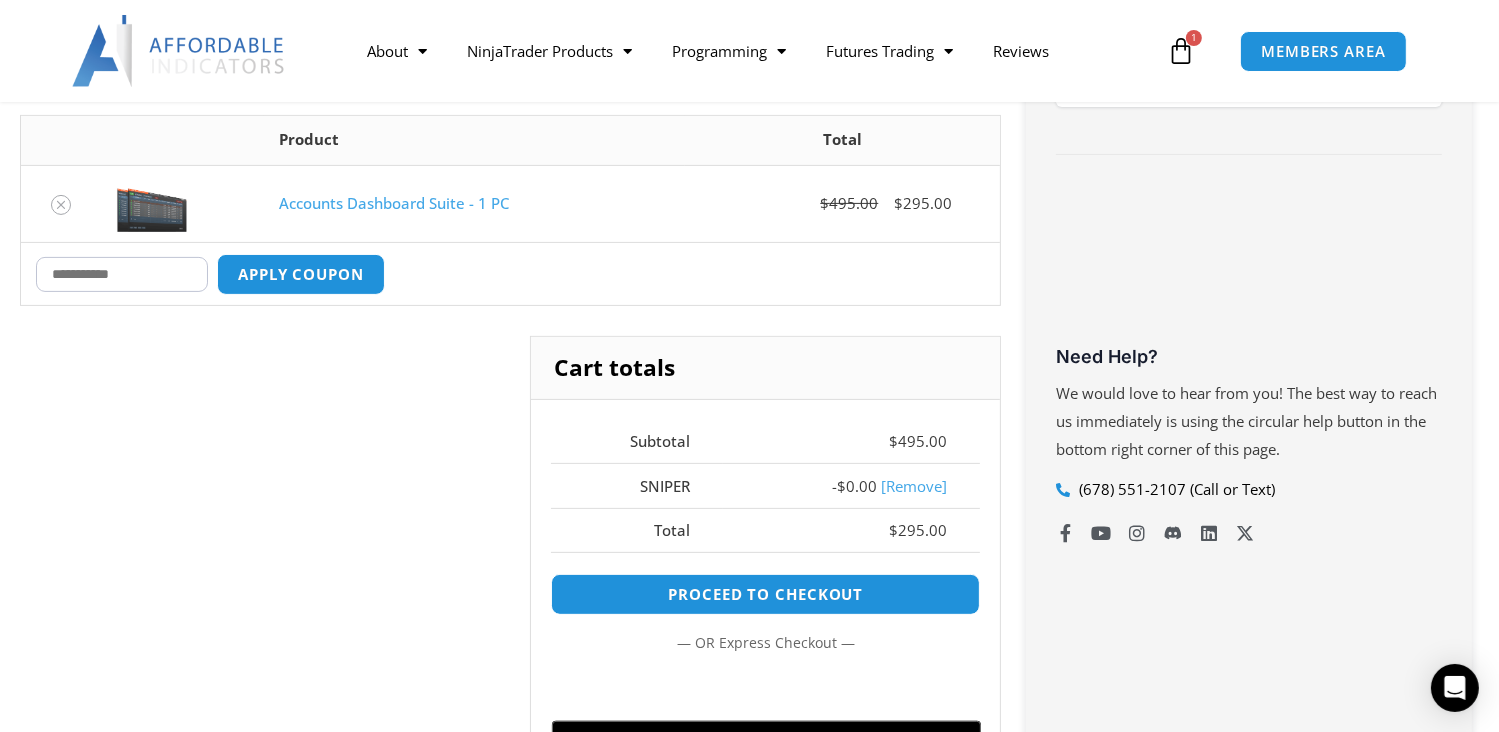 scroll, scrollTop: 647, scrollLeft: 0, axis: vertical 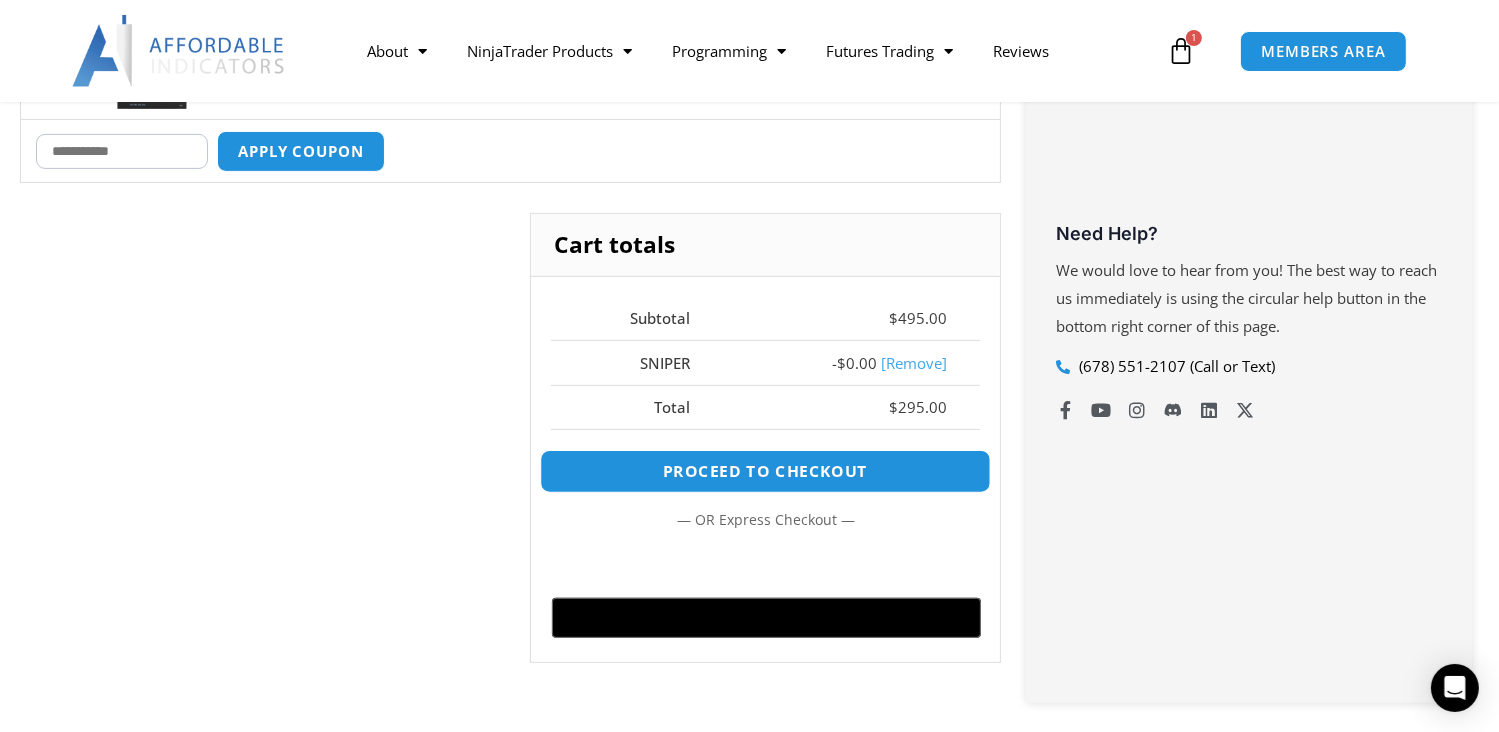 click on "Proceed to checkout" at bounding box center (766, 471) 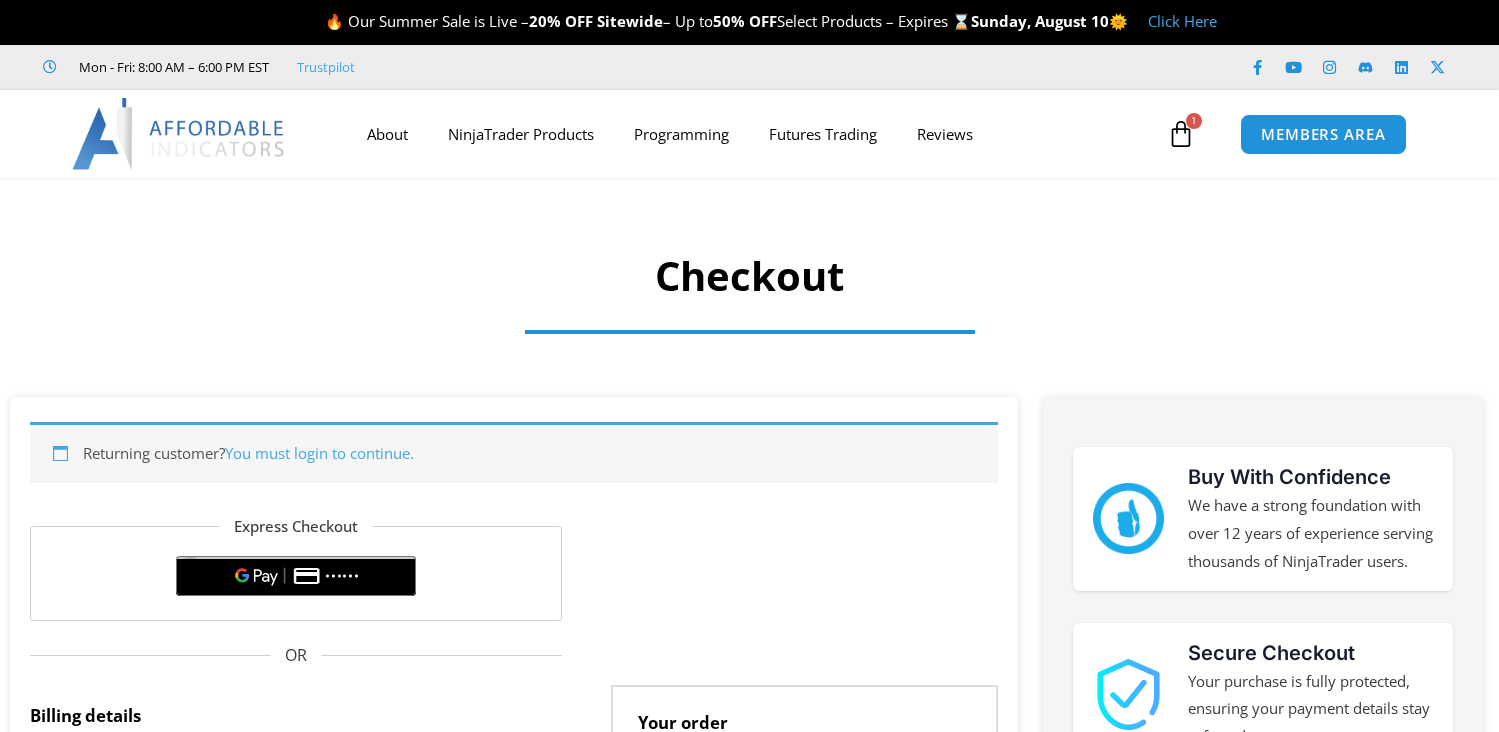 scroll, scrollTop: 0, scrollLeft: 0, axis: both 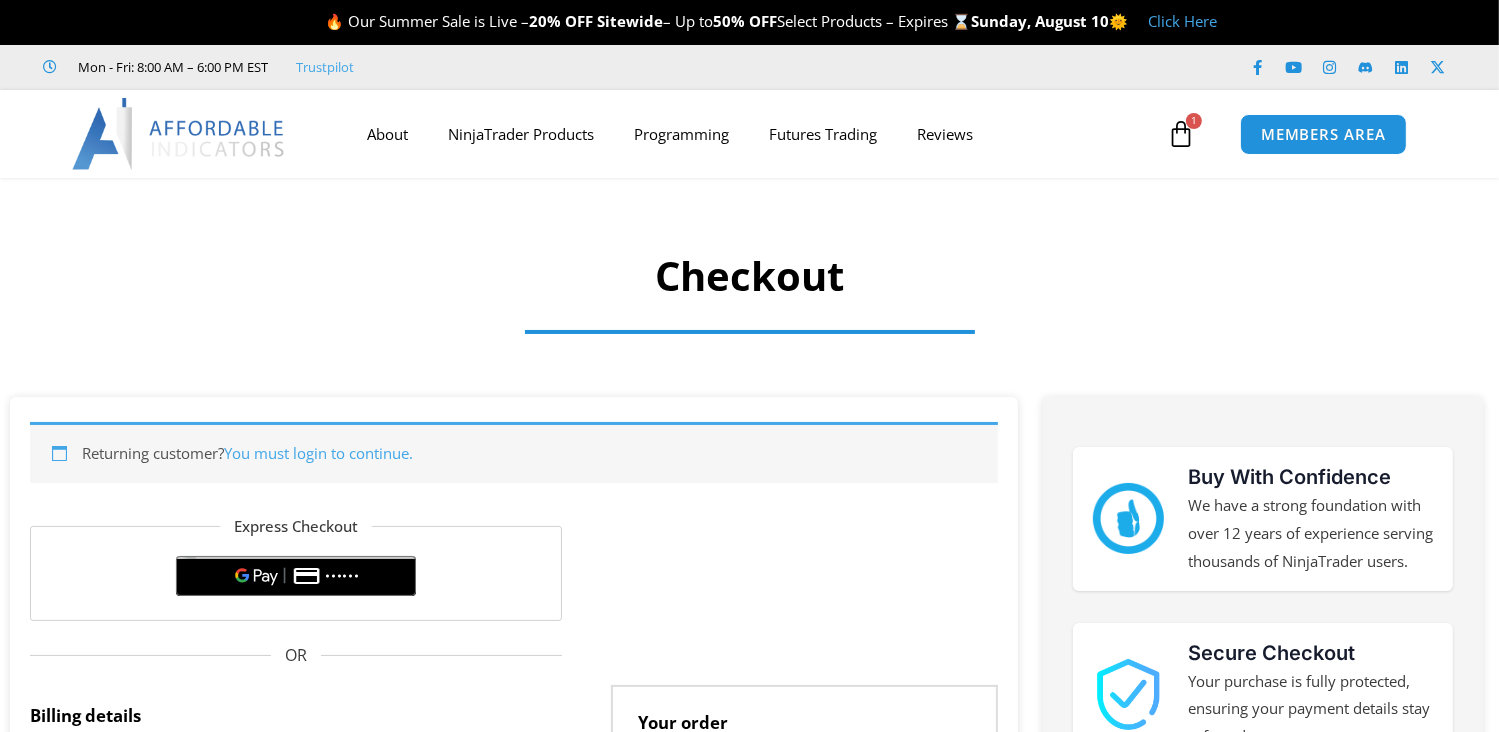 select on "**" 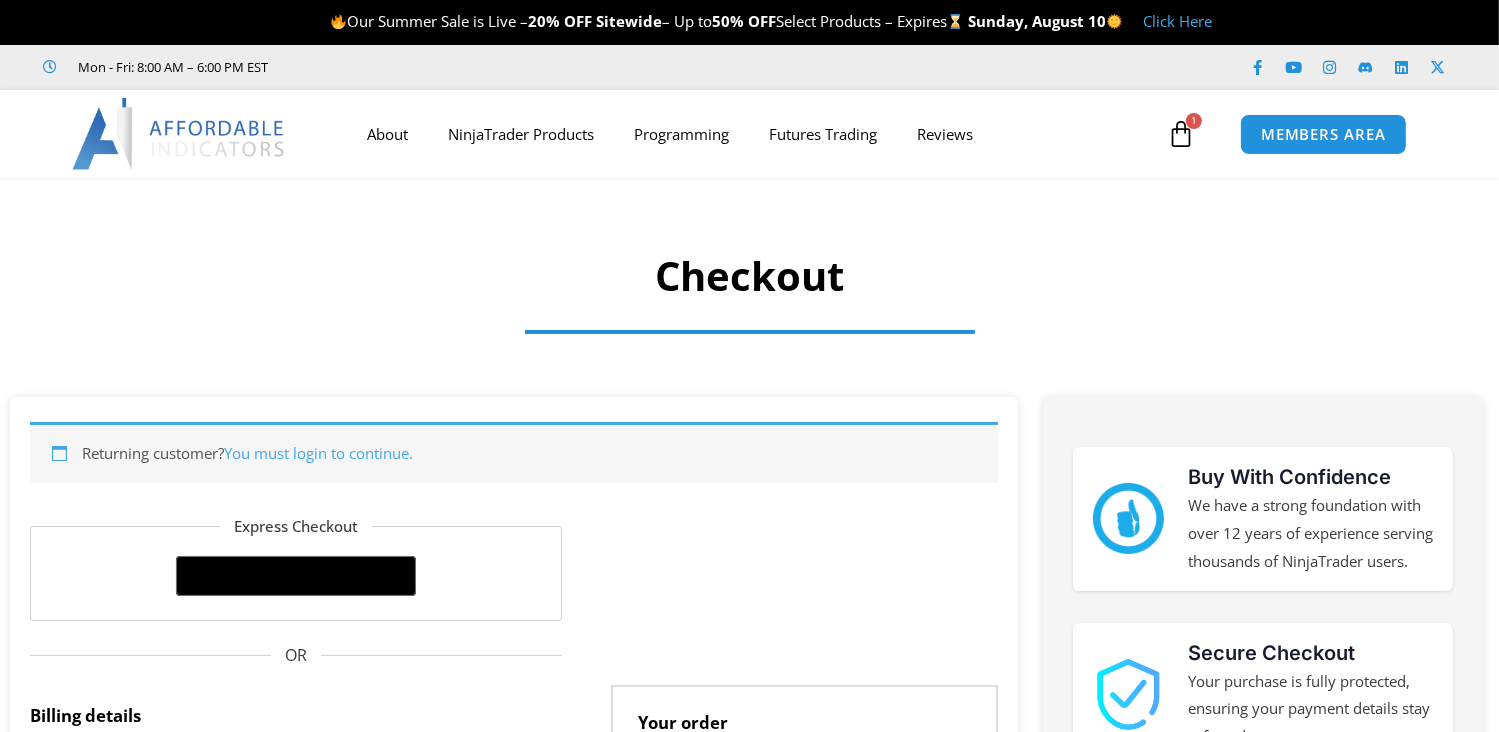 scroll, scrollTop: 0, scrollLeft: 0, axis: both 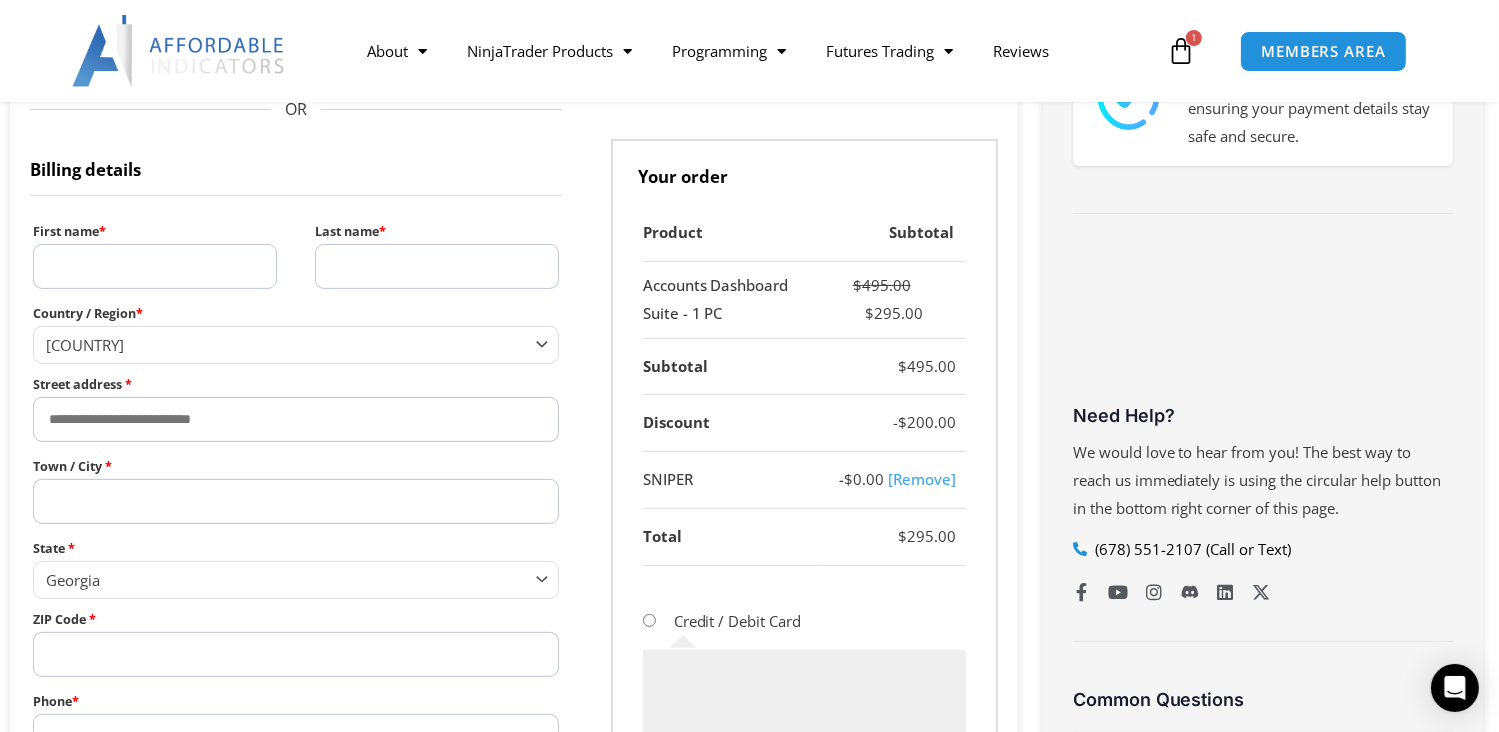 click on "First name  *" at bounding box center (155, 266) 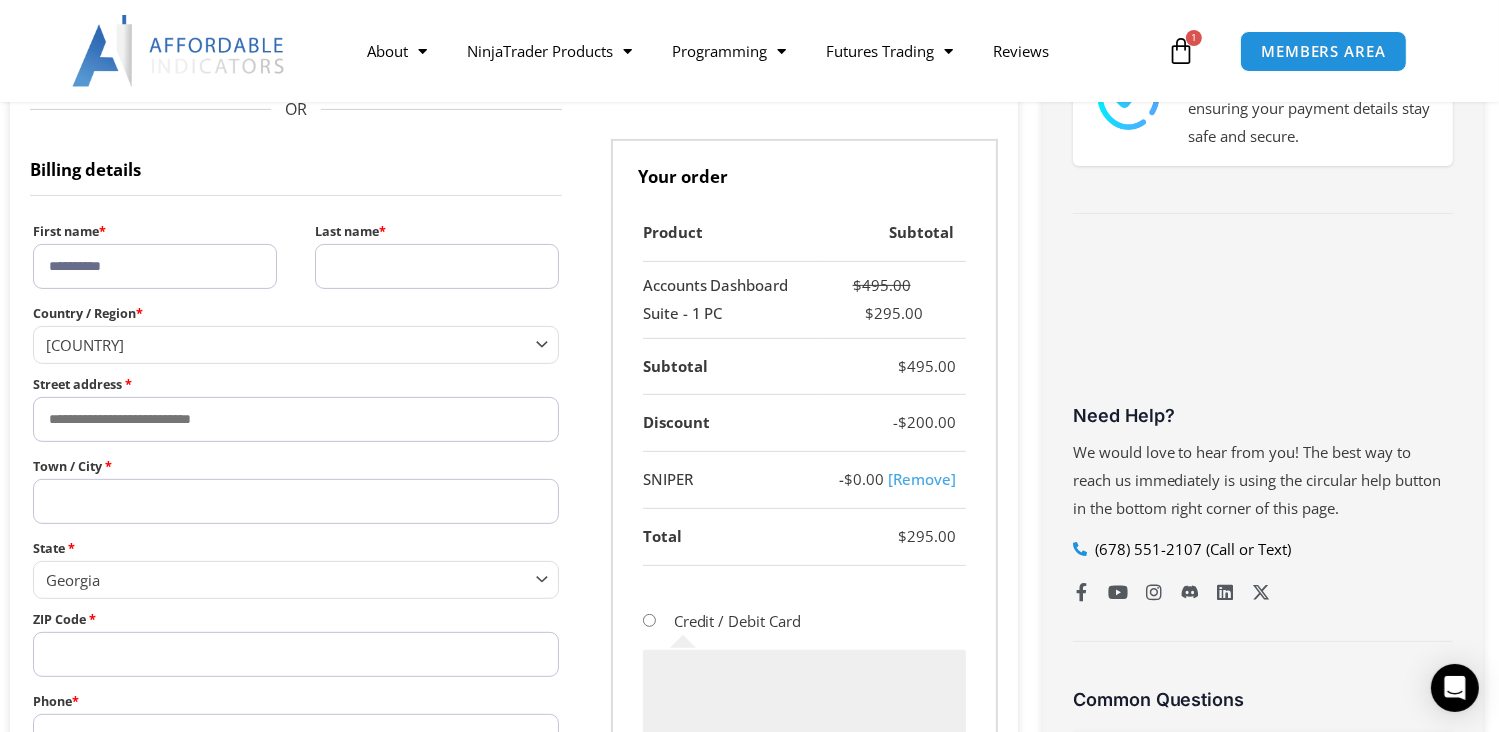 type on "*********" 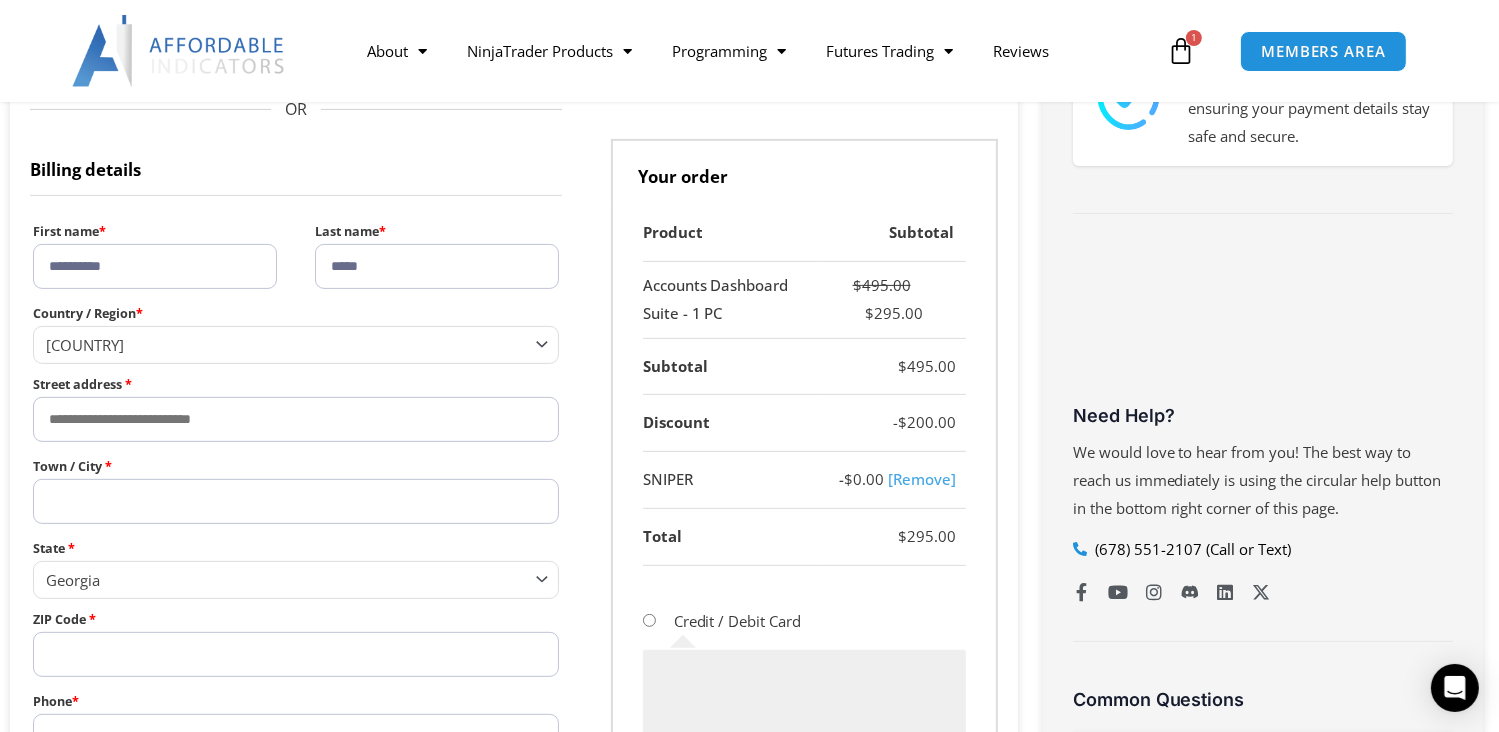type on "*****" 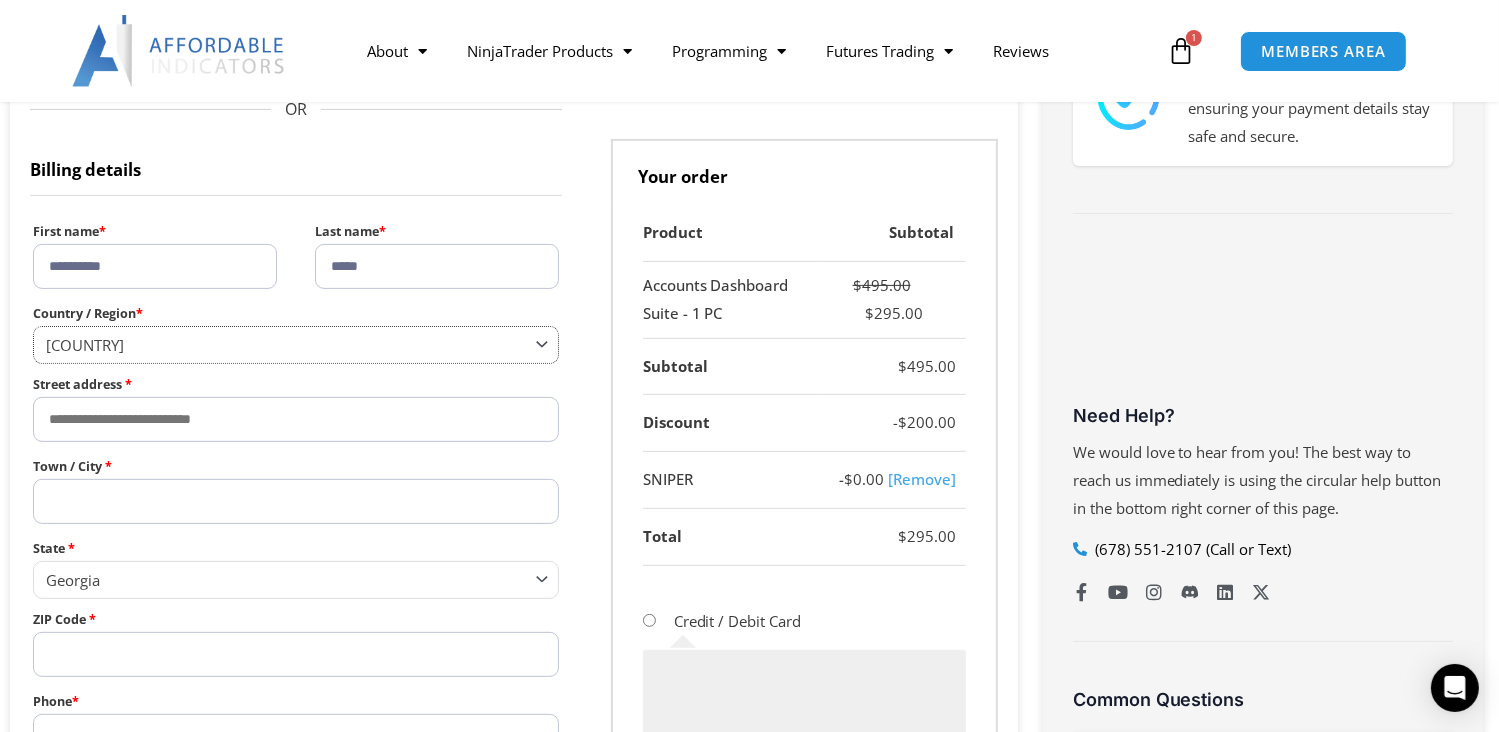 click on "United States (US)" at bounding box center [287, 345] 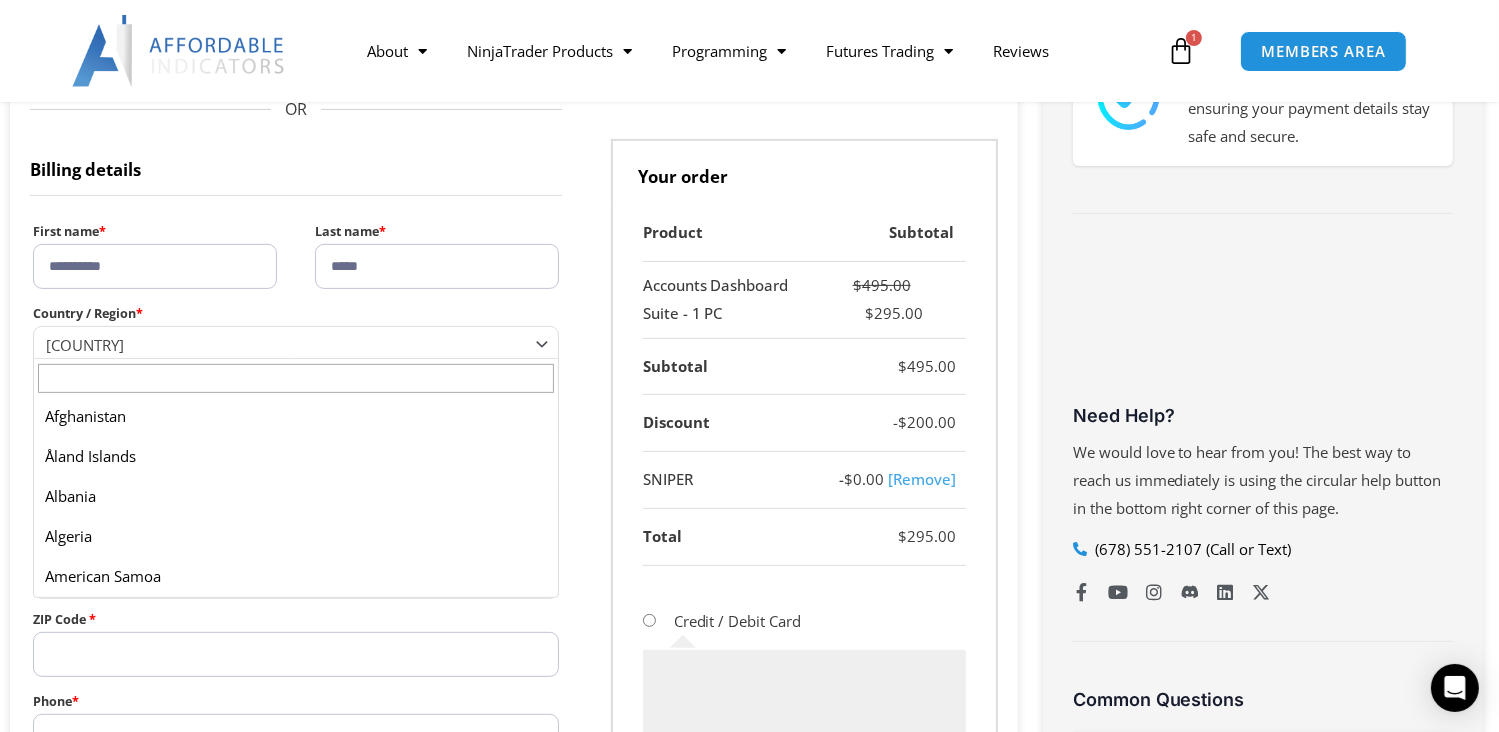 scroll, scrollTop: 9245, scrollLeft: 0, axis: vertical 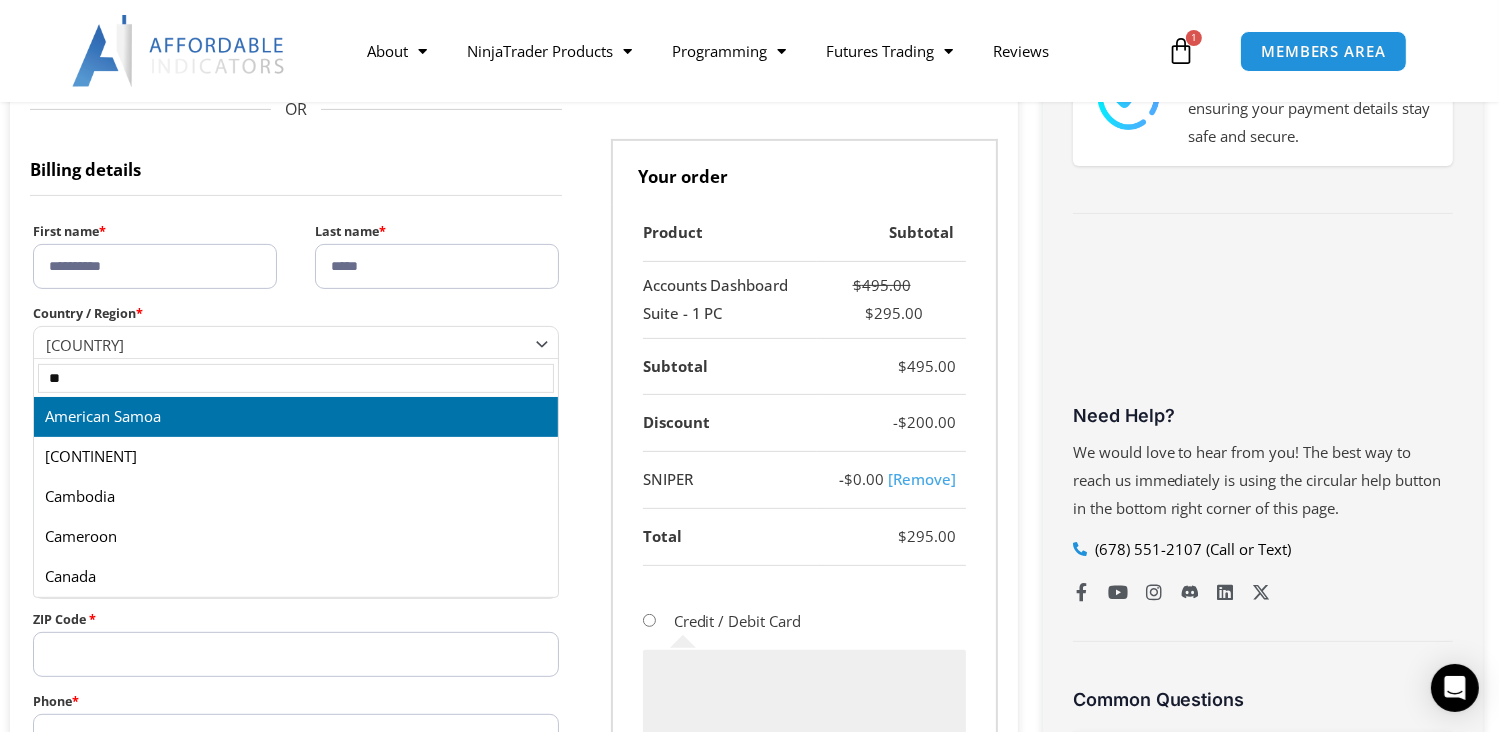 type on "**" 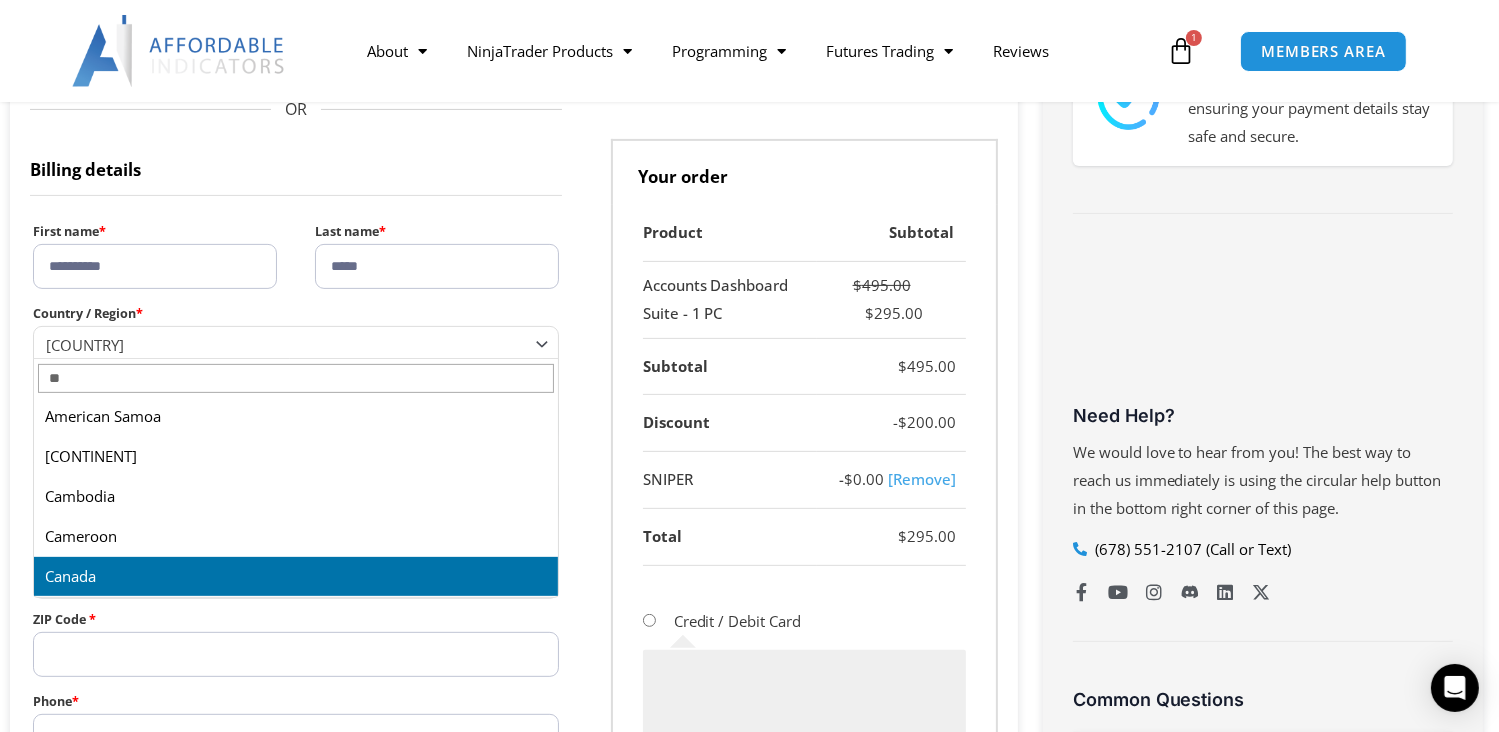 select on "**" 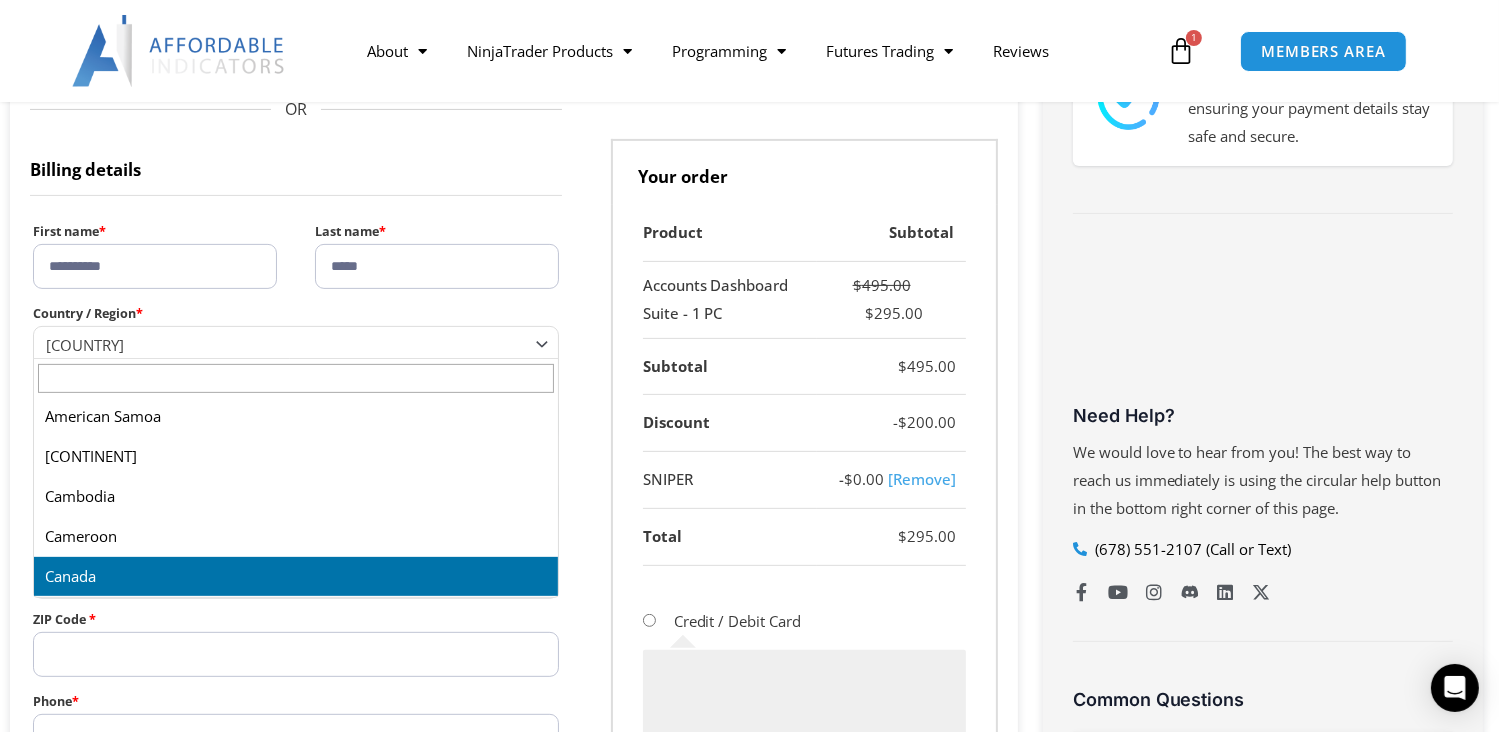 select 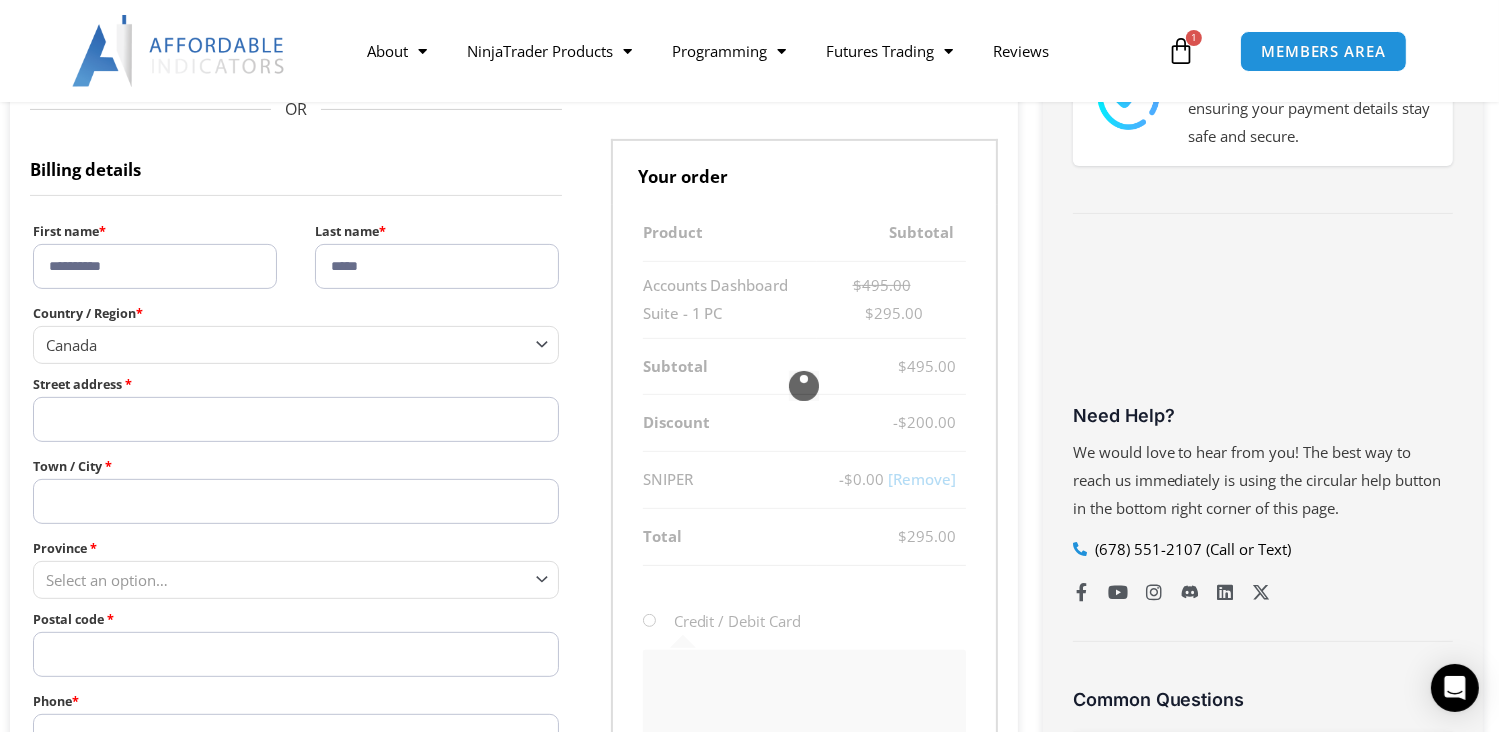 click on "Street address   *" at bounding box center [296, 419] 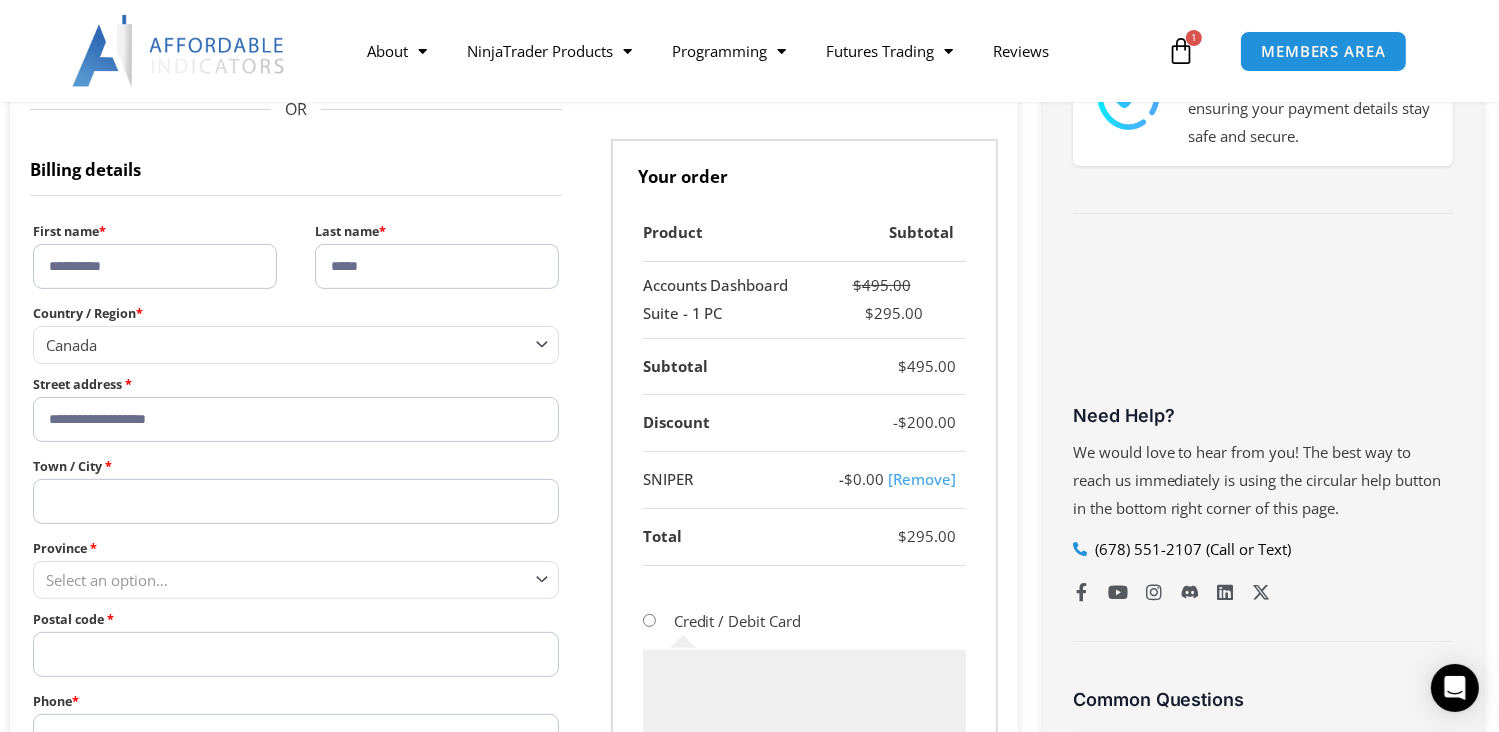 type on "**********" 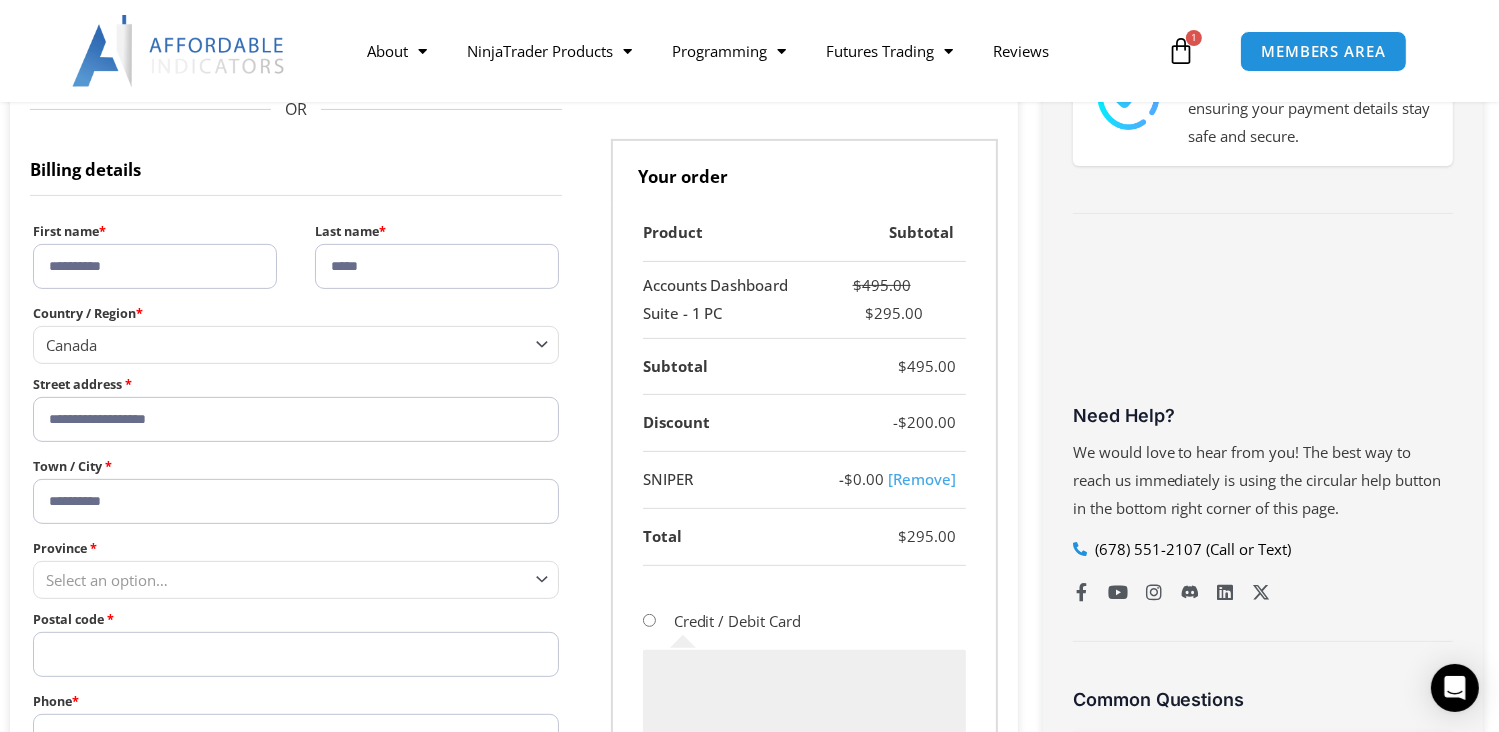 type on "**********" 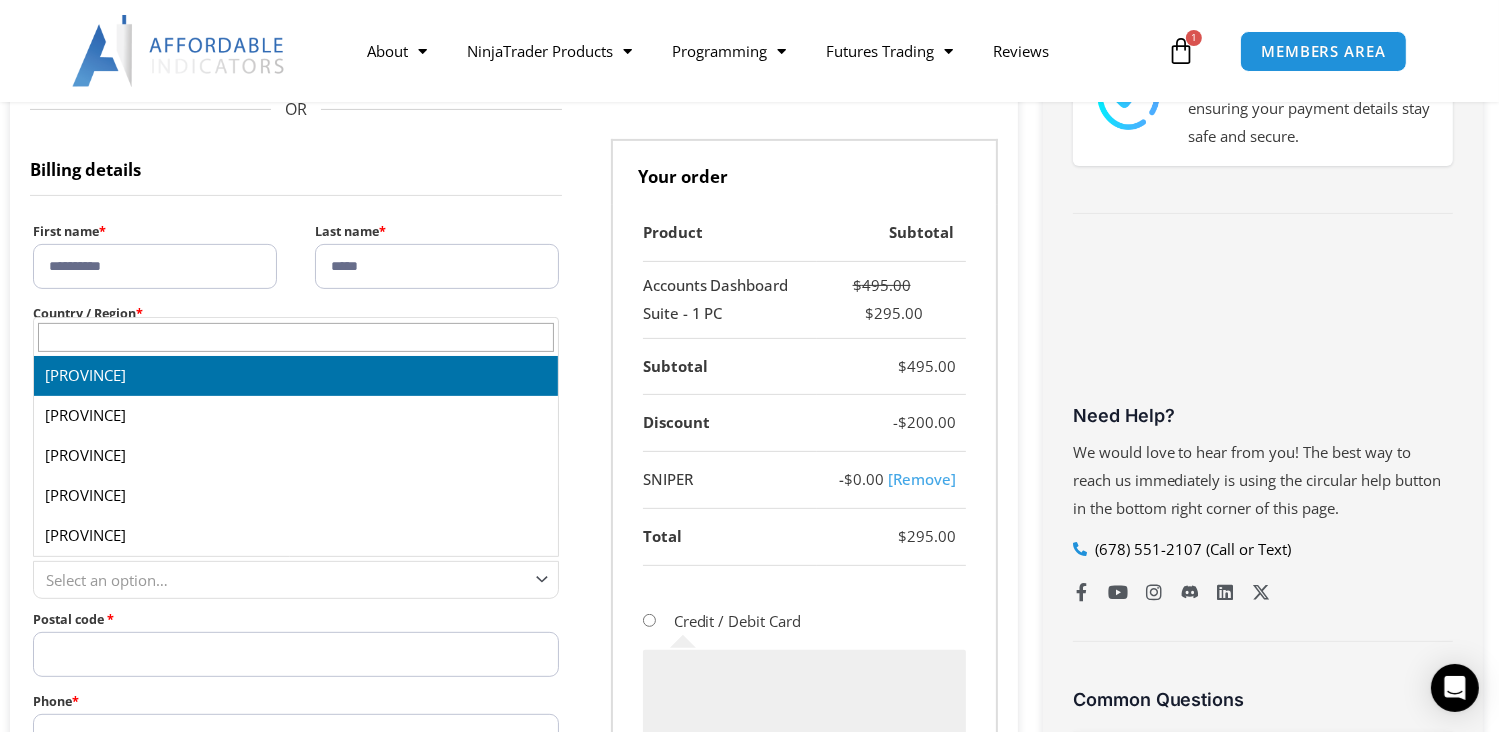 click on "Select an option…" at bounding box center (296, 579) 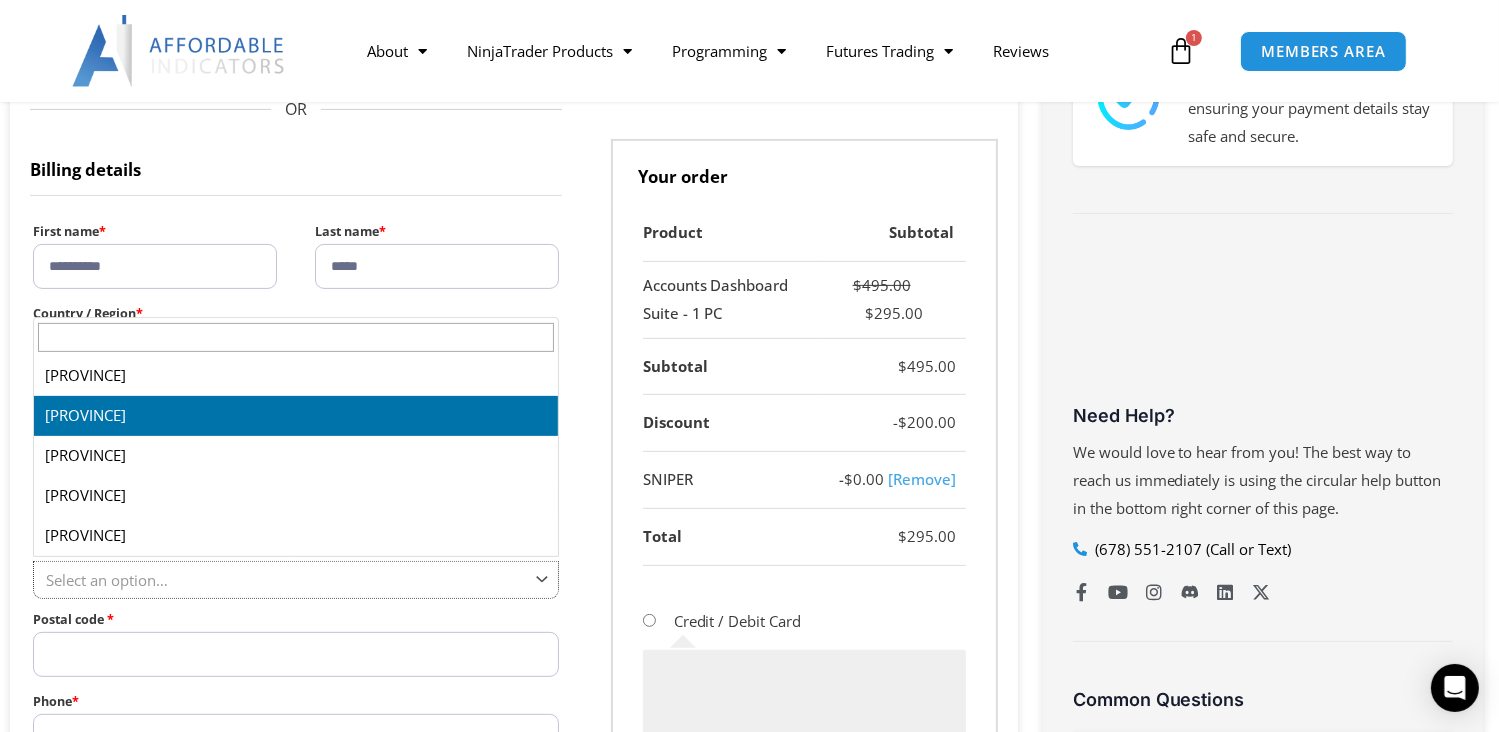 select on "**" 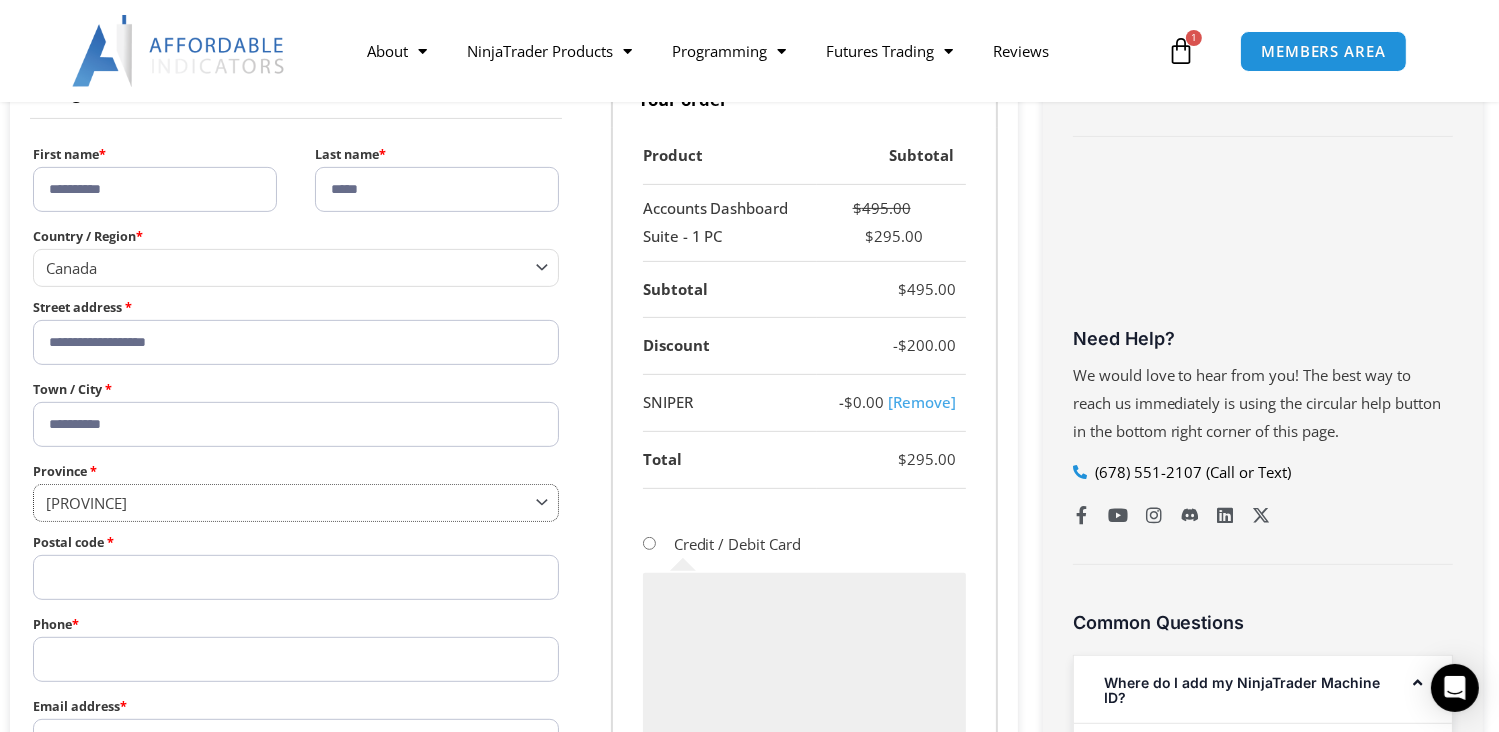 scroll, scrollTop: 800, scrollLeft: 0, axis: vertical 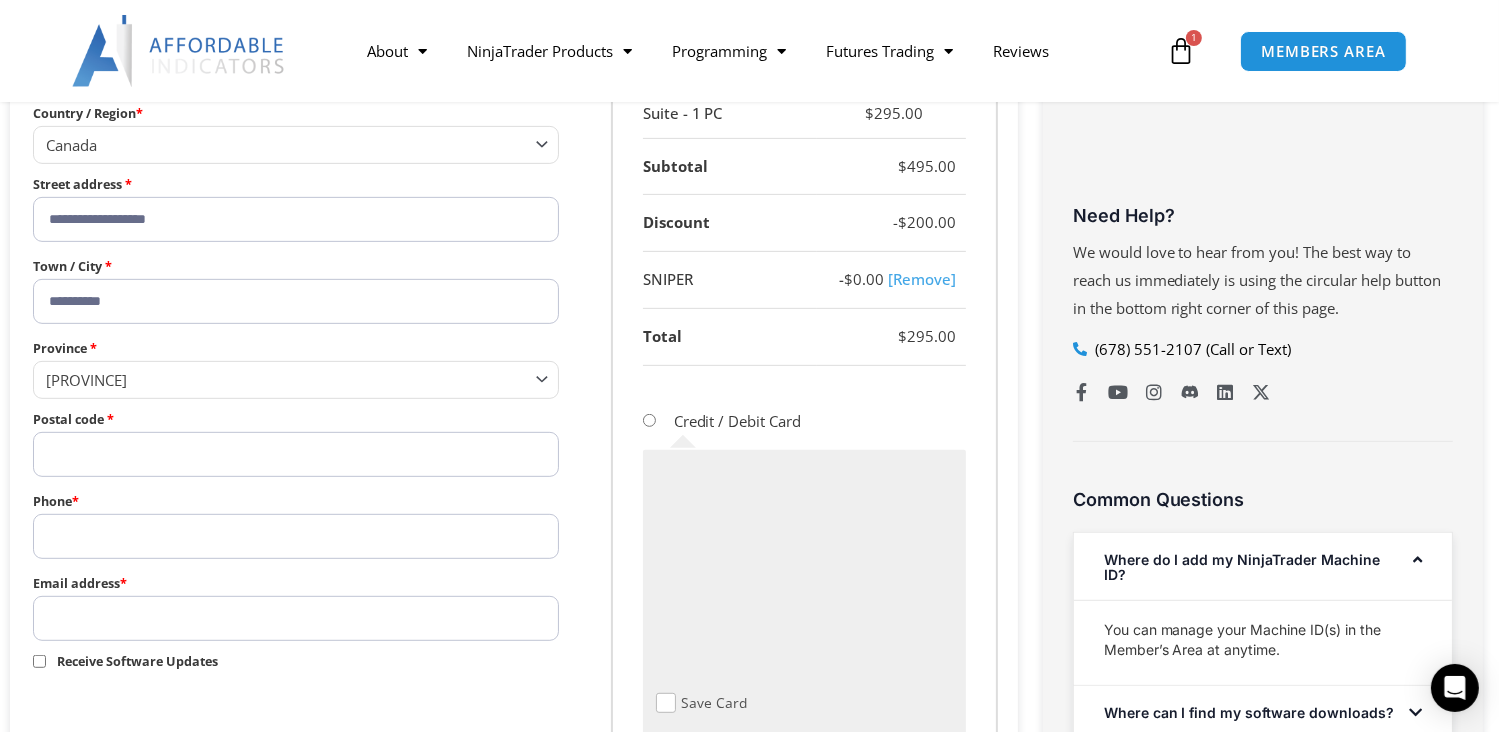 click on "Postal code   *" at bounding box center (296, 454) 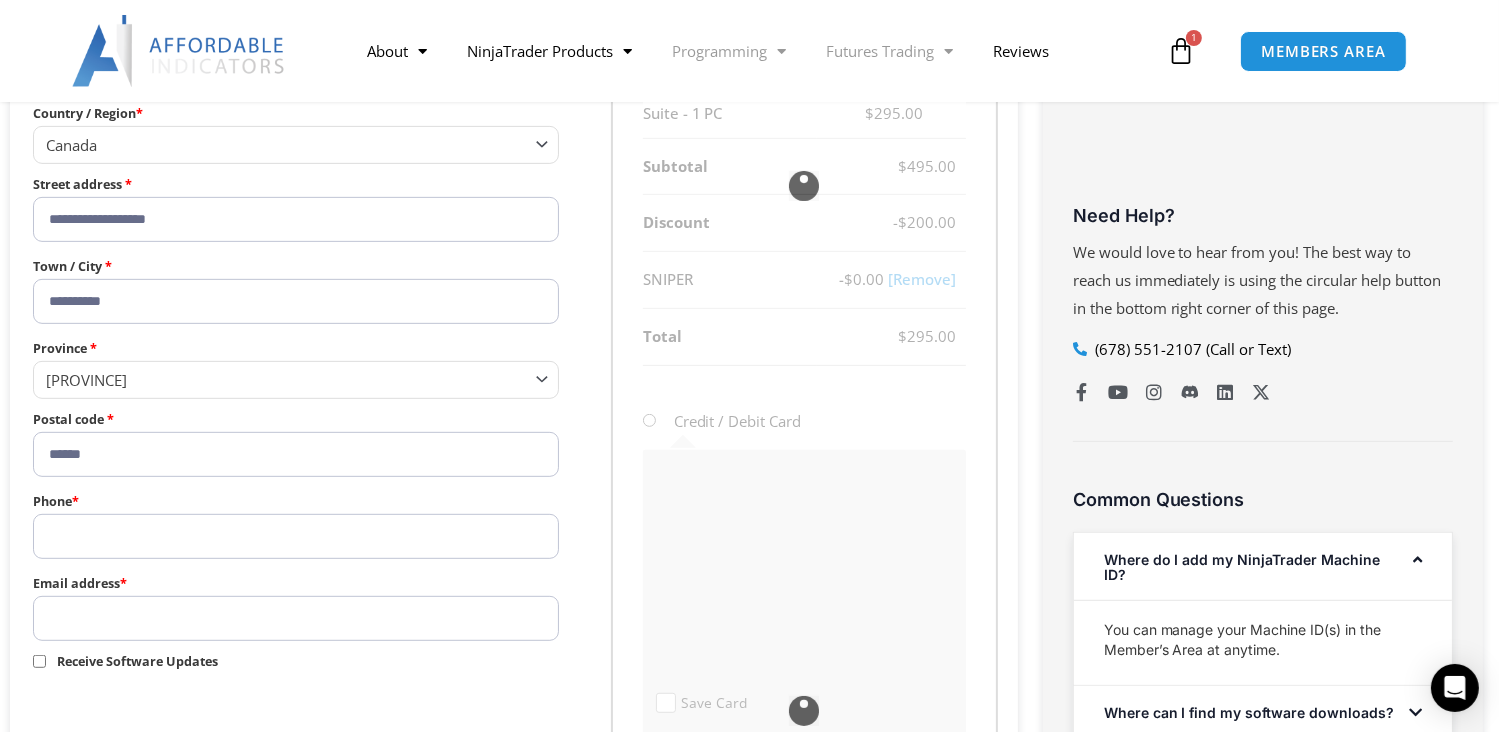 type on "******" 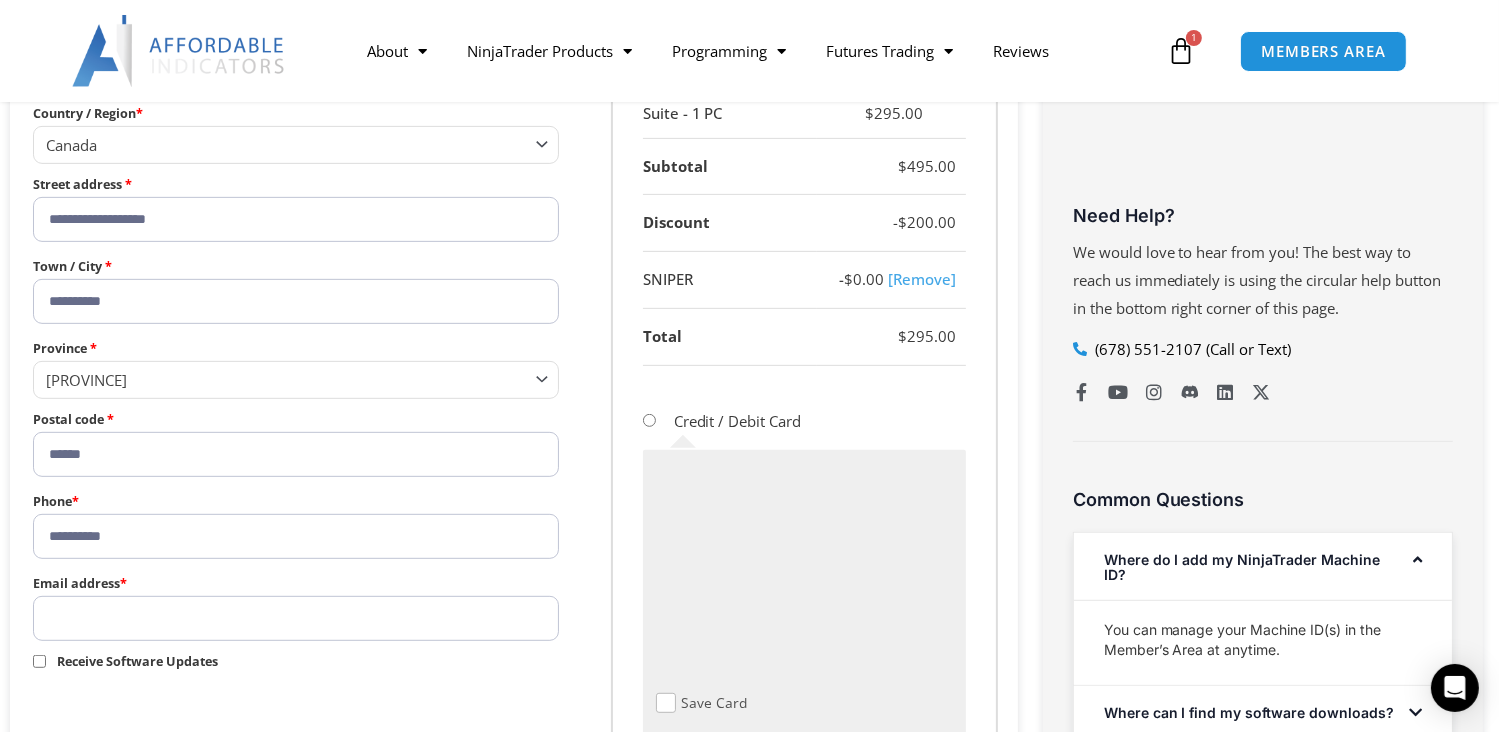 type on "**********" 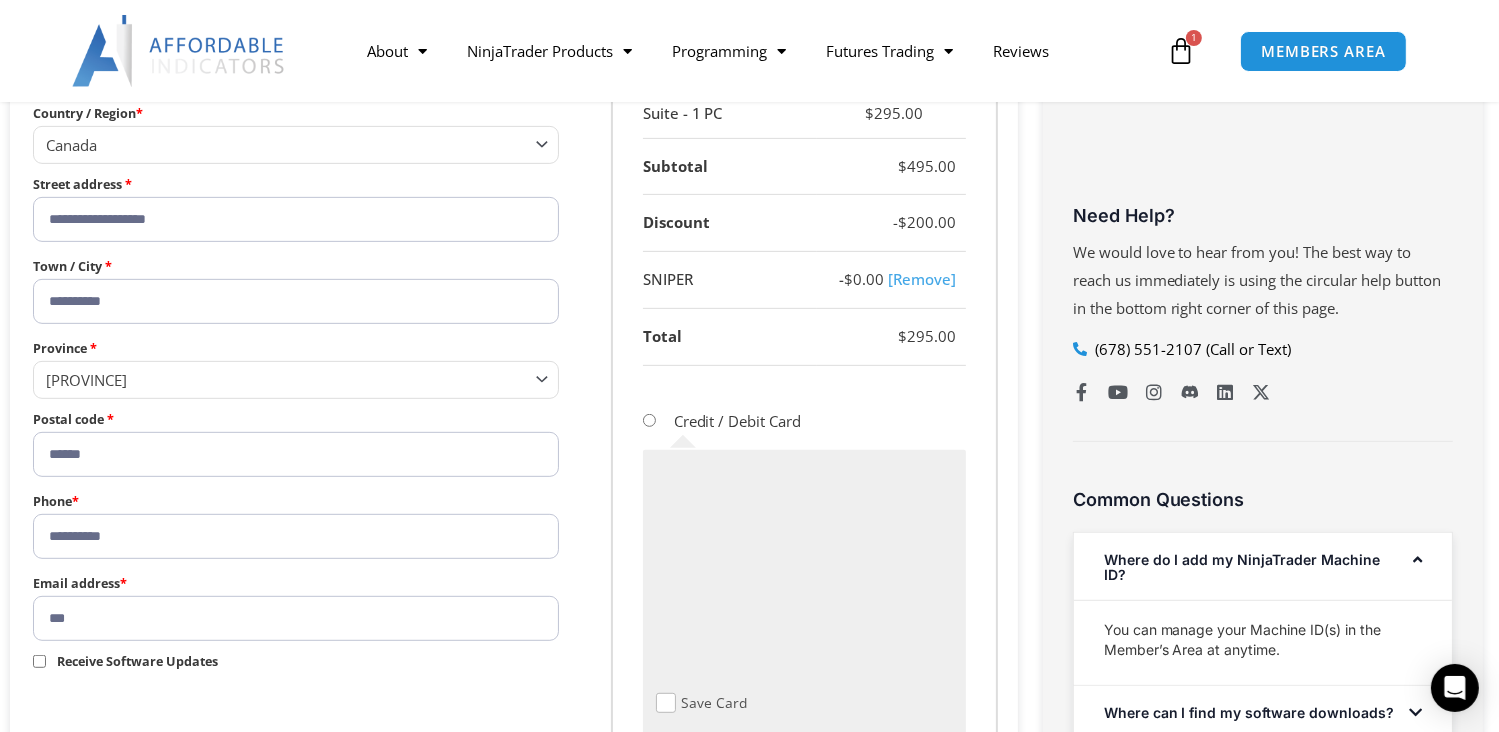 type on "**********" 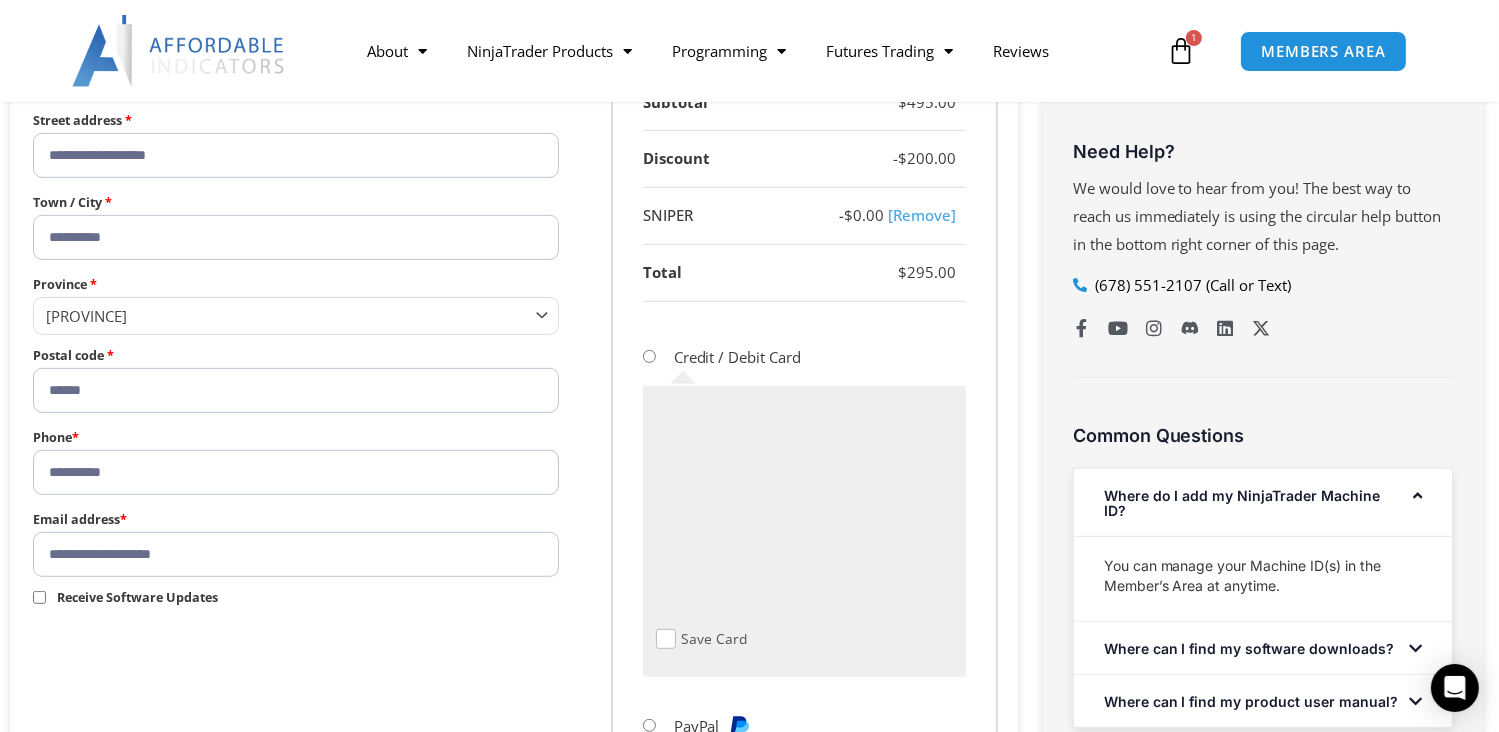 scroll, scrollTop: 900, scrollLeft: 0, axis: vertical 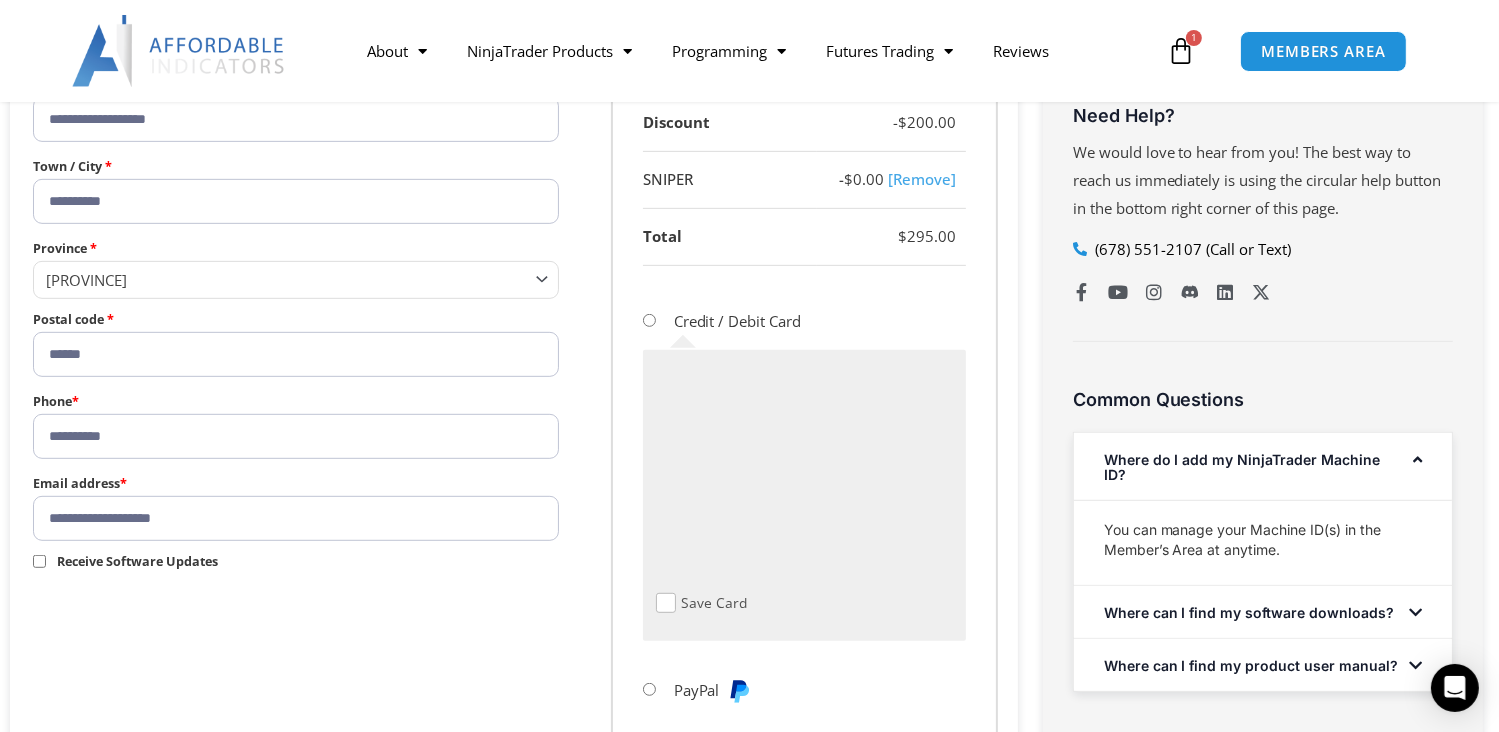 click on "About
Contact Us
Premium Support
Team
Partners
NinjaTrader
NinjaTrader FAQ
NinjaTrader Products
Promotions
See All Products
Enhanced Chart Trader
Accounts Dashboard
Impact Order Flow
Best Indicators
Programming
Request a Quote
Custom Indicators
Custom Strategies
Custom Order Execution
Custom Drawing Tools
Custom Market Analyzer Columns
Terms of Service
Futures Trading
Getting Started
Prop Firms
Articles
Reviews
About
Contact Us
Premium Support
Team
Partners
NinjaTrader
NinjaTrader FAQ
NinjaTrader Products
Promotions
See All Products
Enhanced Chart Trader
Accounts Dashboard
Impact Order Flow
Best Indicators
Programming
Request a Quote
Custom Indicators
Custom Strategies" at bounding box center (749, 51) 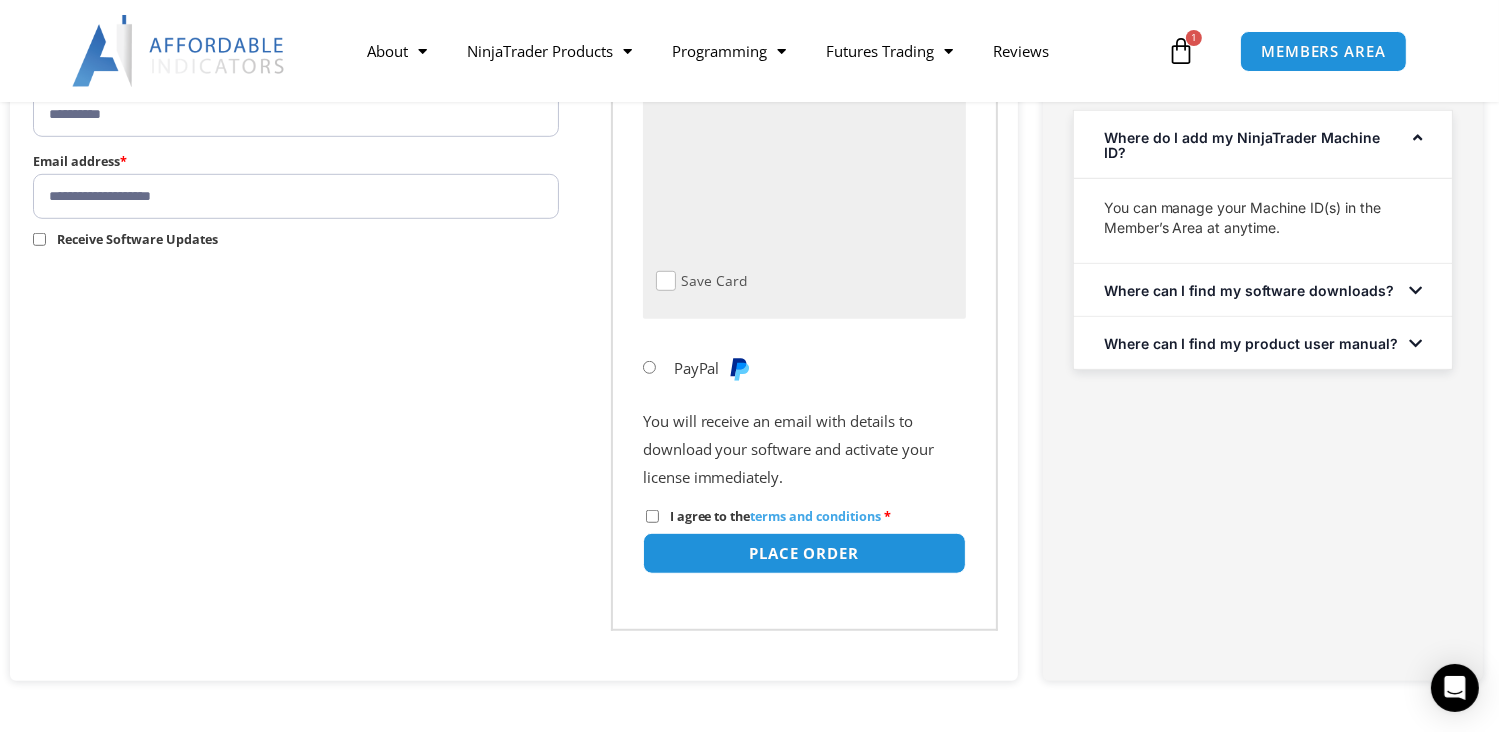 scroll, scrollTop: 1223, scrollLeft: 0, axis: vertical 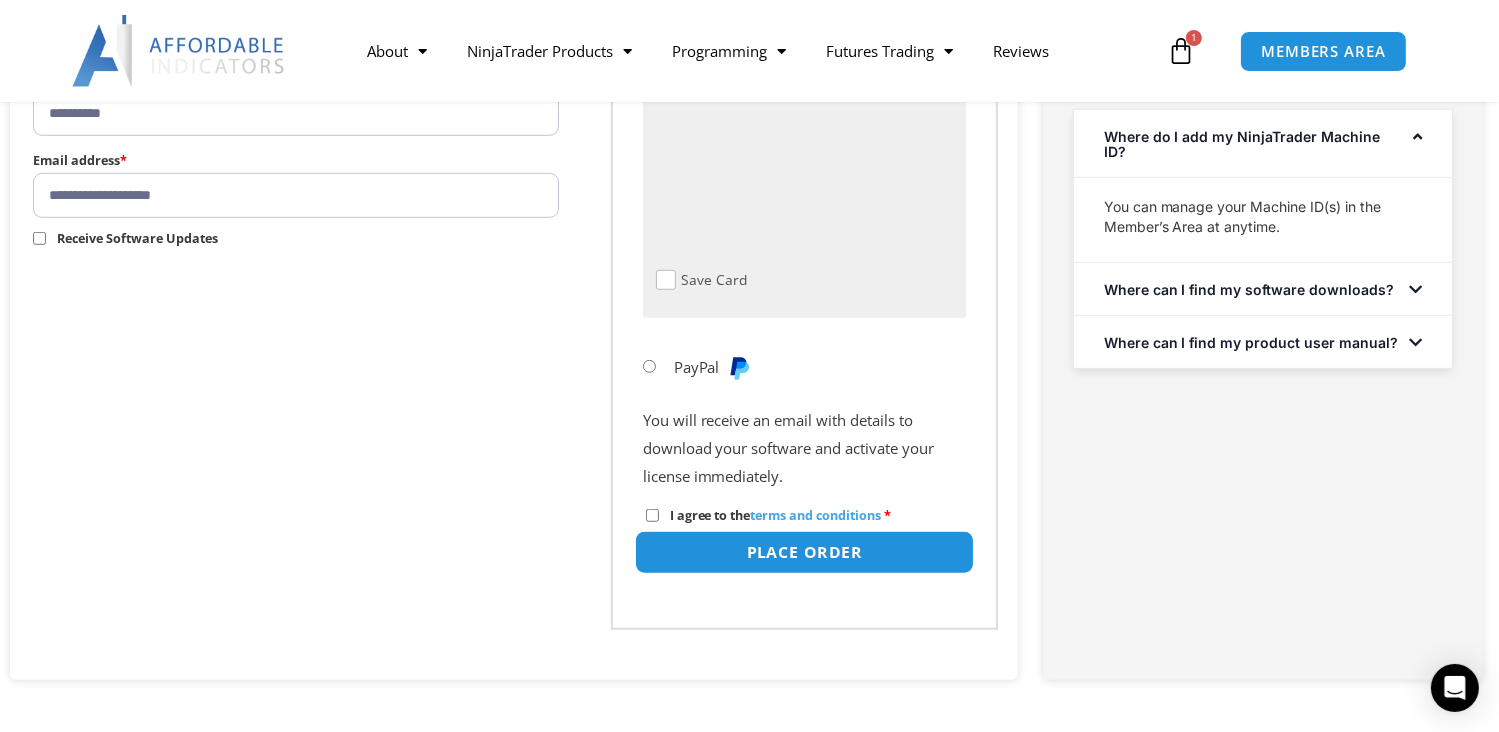 click on "Place order" at bounding box center (804, 552) 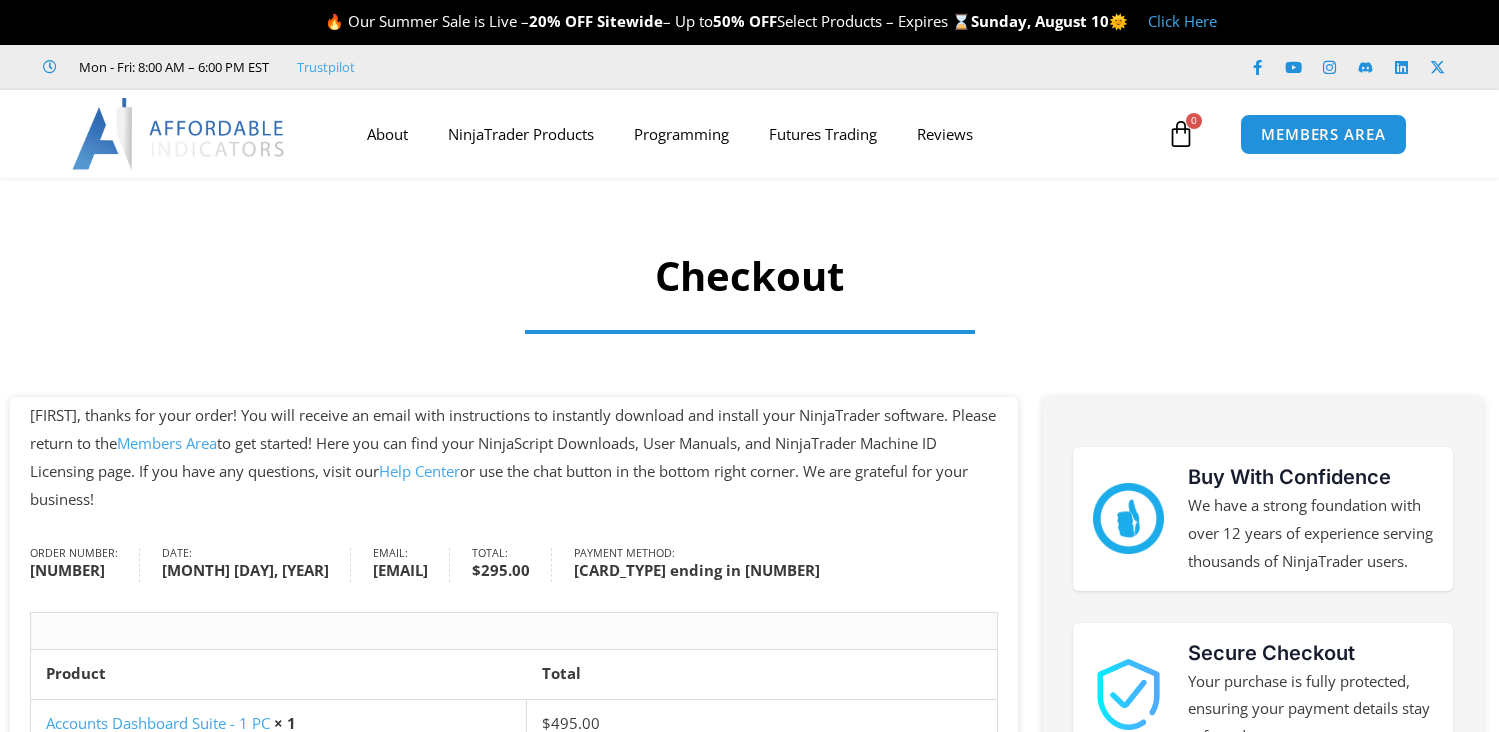 scroll, scrollTop: 0, scrollLeft: 0, axis: both 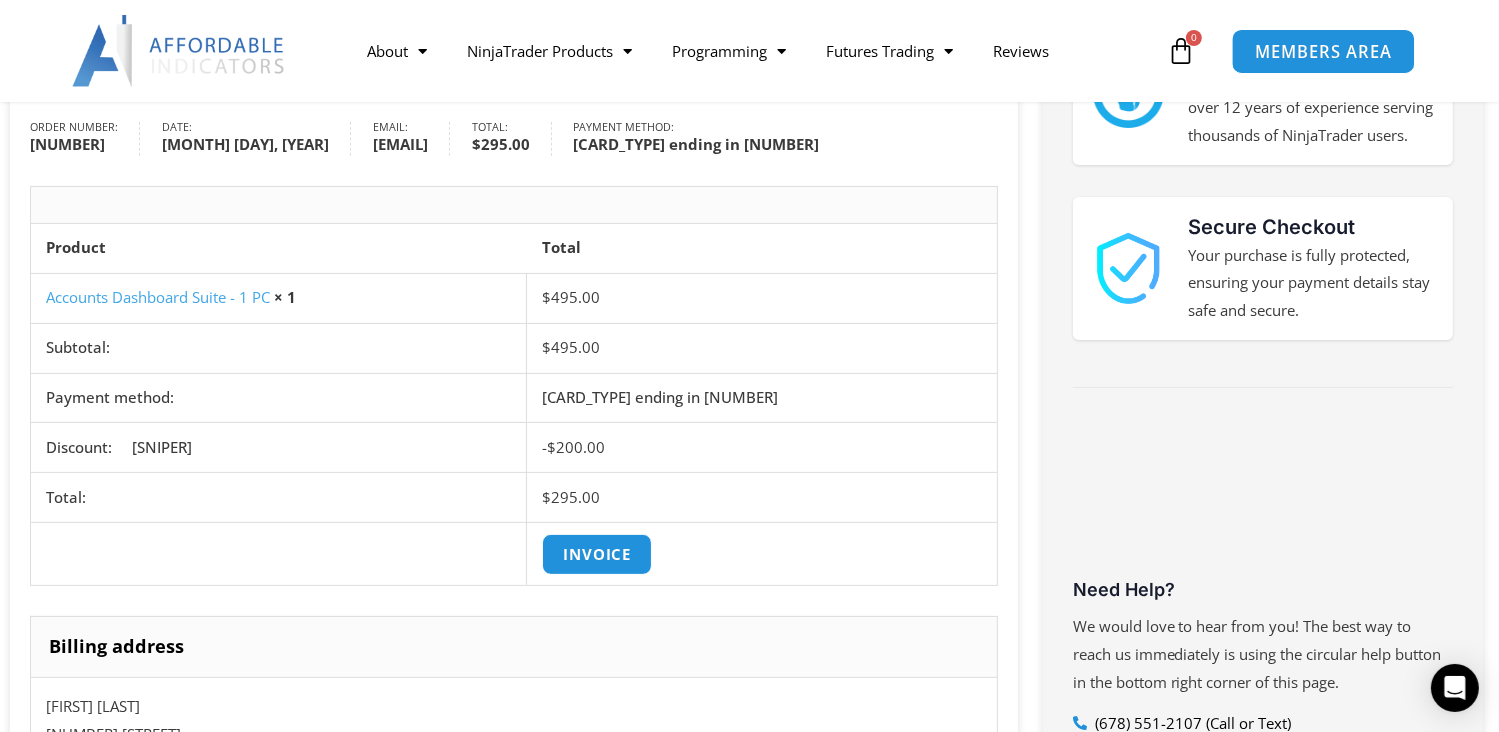 click on "MEMBERS AREA" at bounding box center (1323, 51) 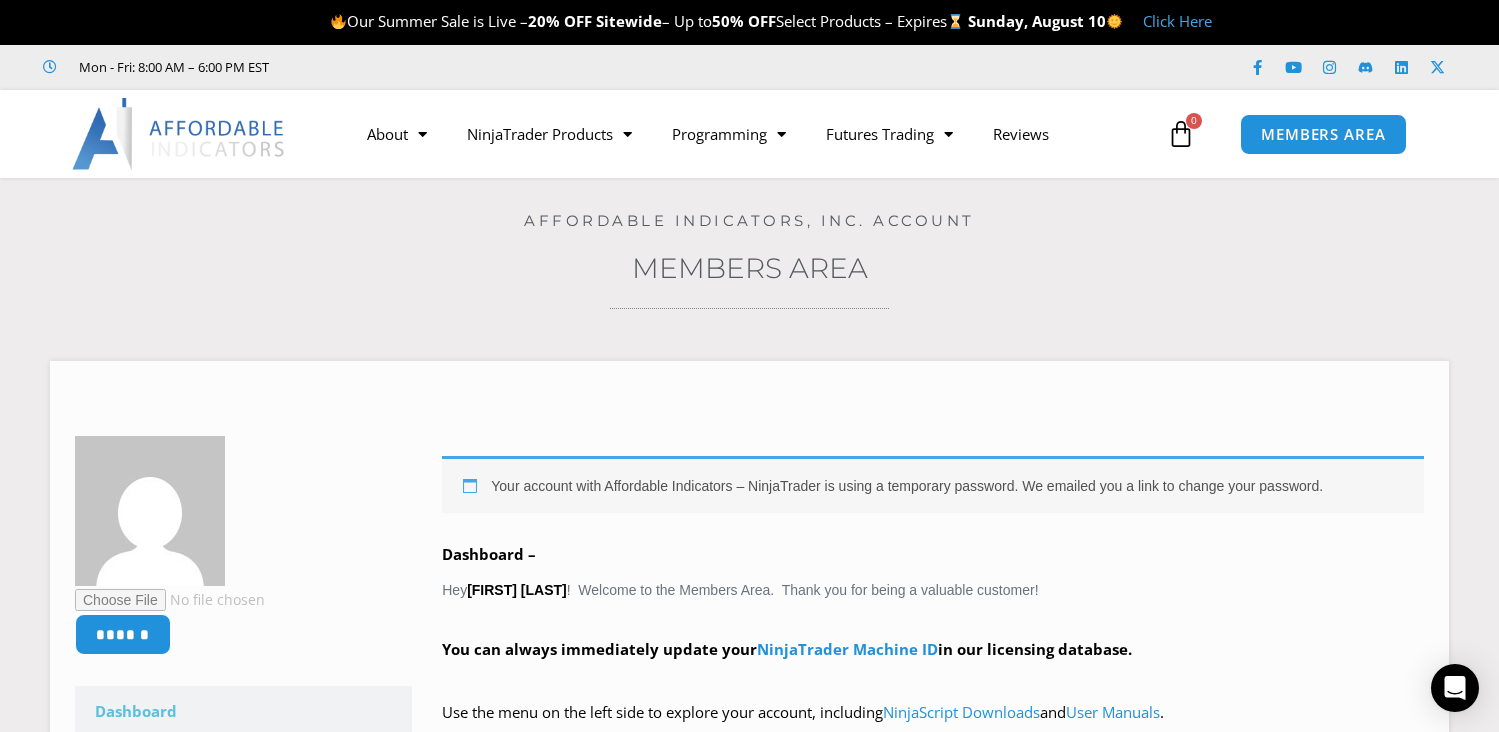 scroll, scrollTop: 0, scrollLeft: 0, axis: both 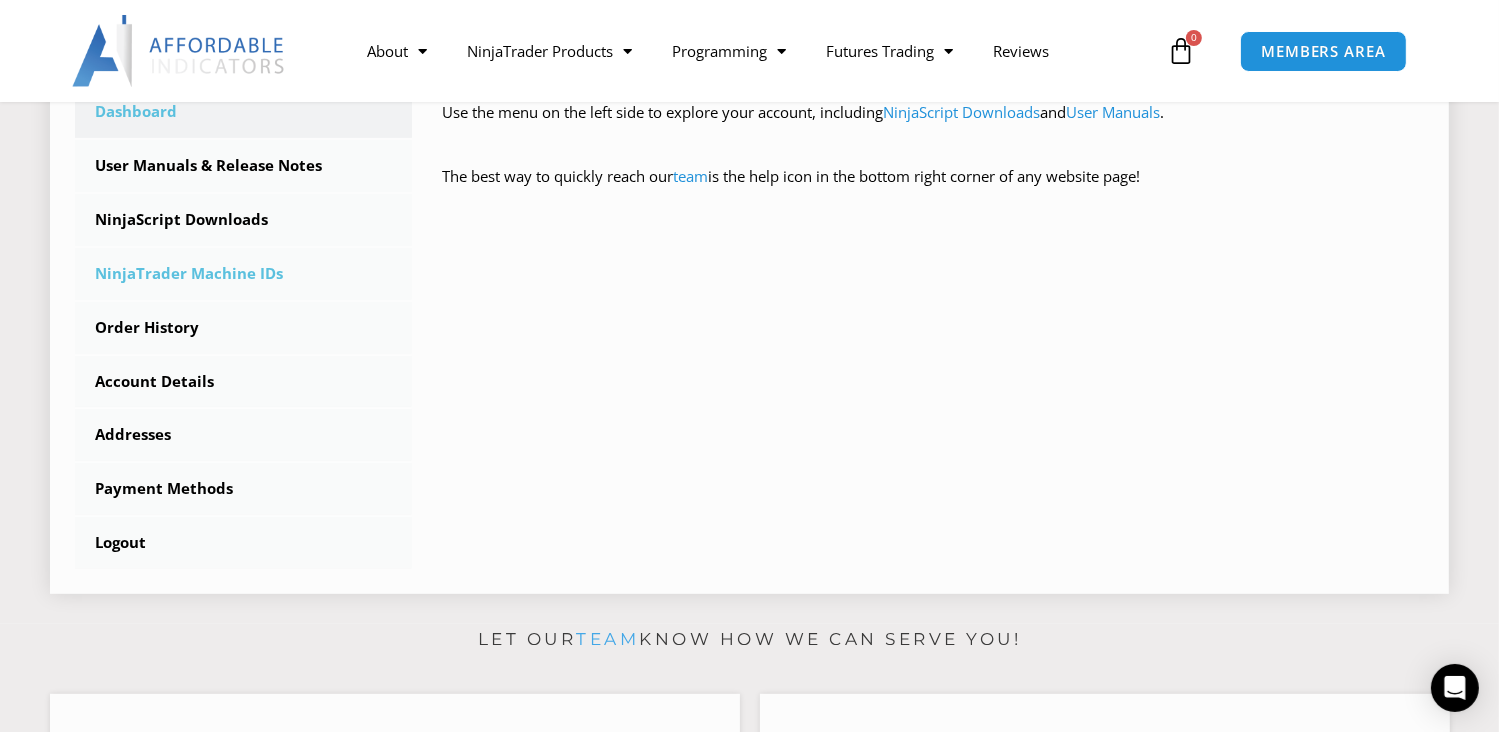 click on "NinjaTrader Machine IDs" at bounding box center (243, 274) 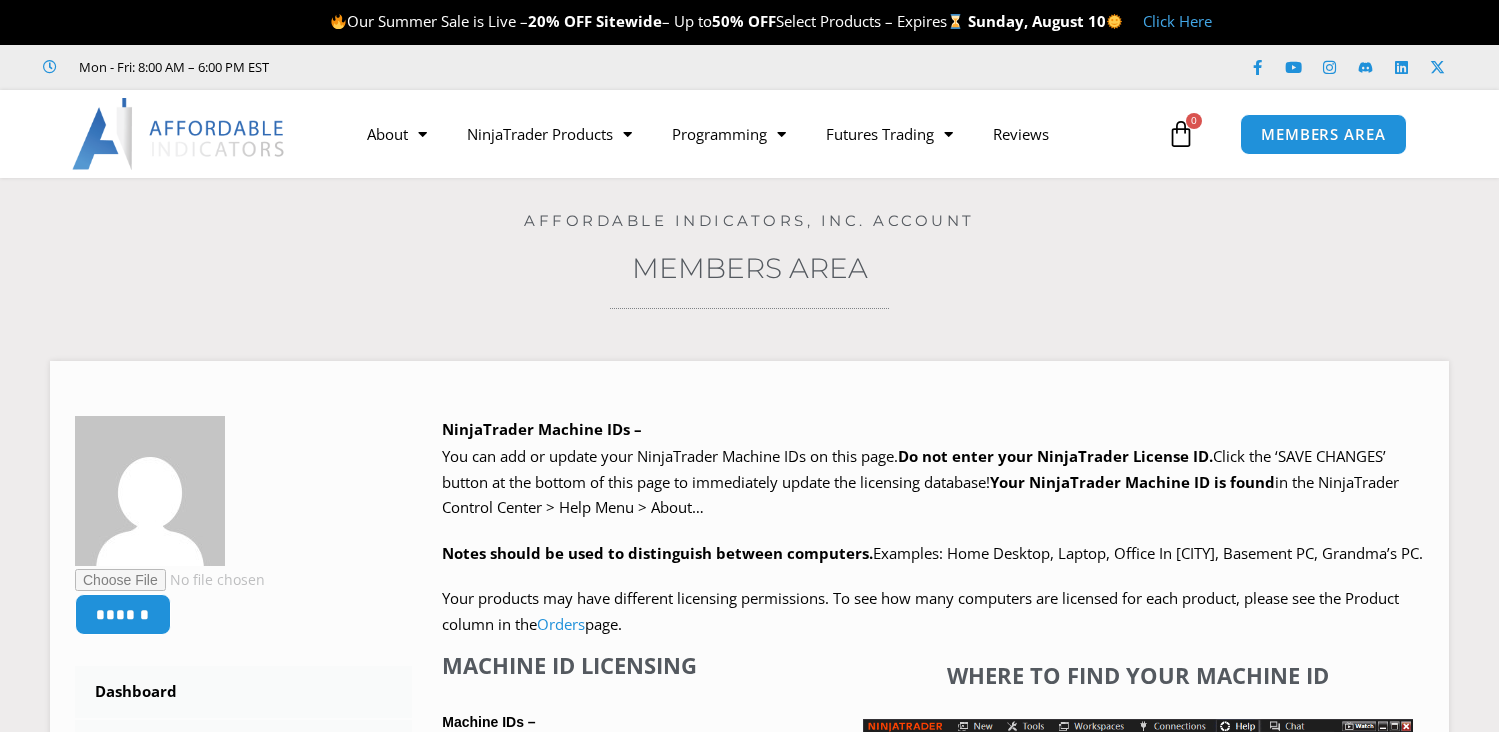 scroll, scrollTop: 0, scrollLeft: 0, axis: both 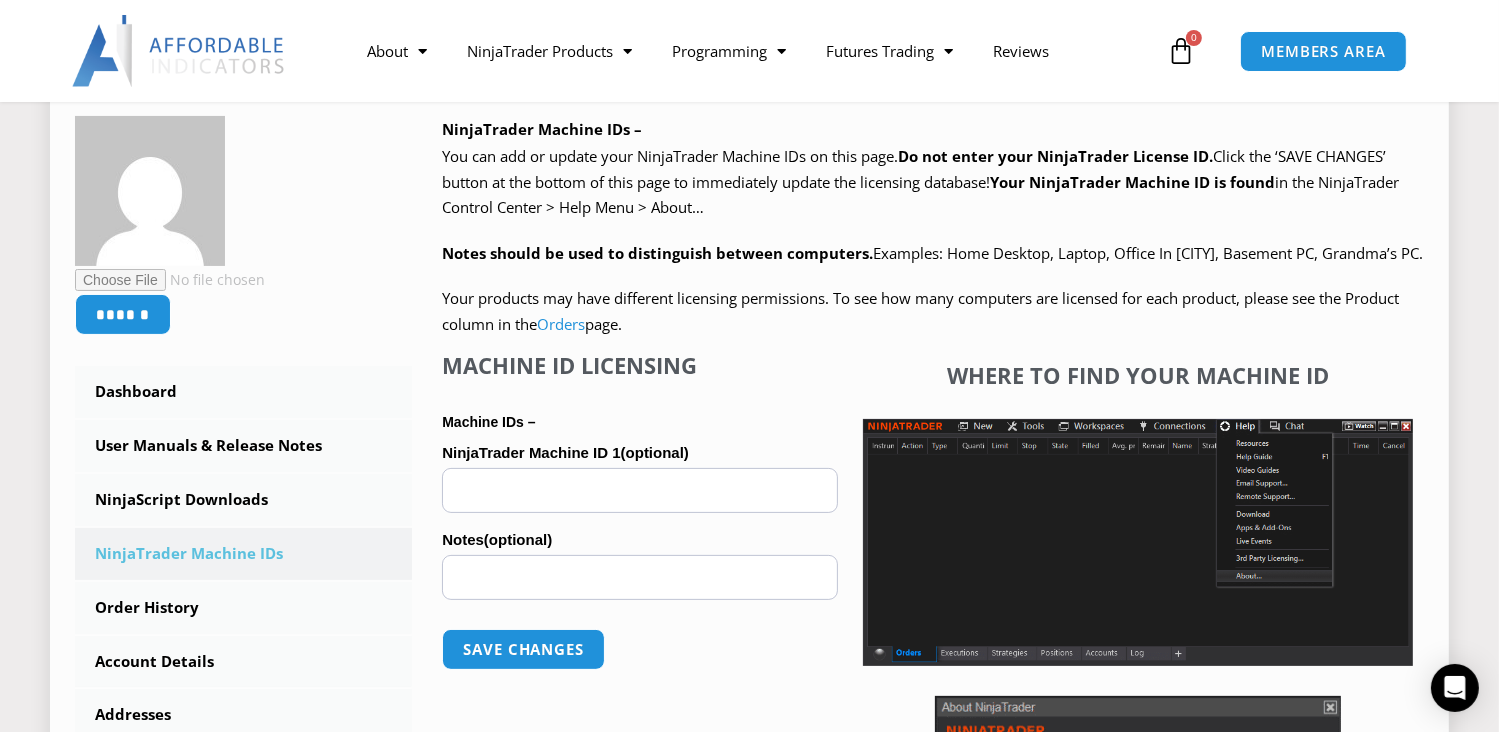 click on "NinjaTrader Machine ID 1  (optional)" at bounding box center (640, 490) 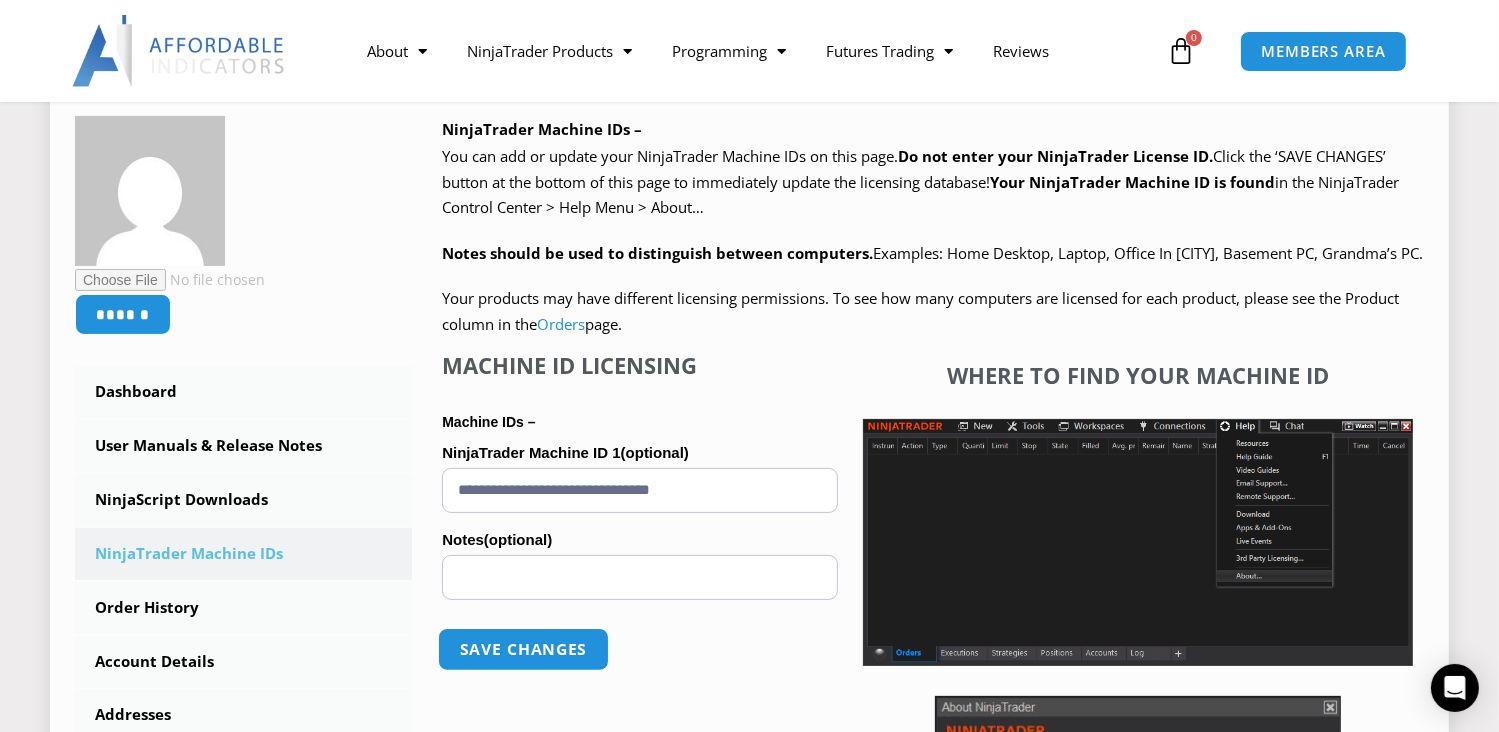 type on "**********" 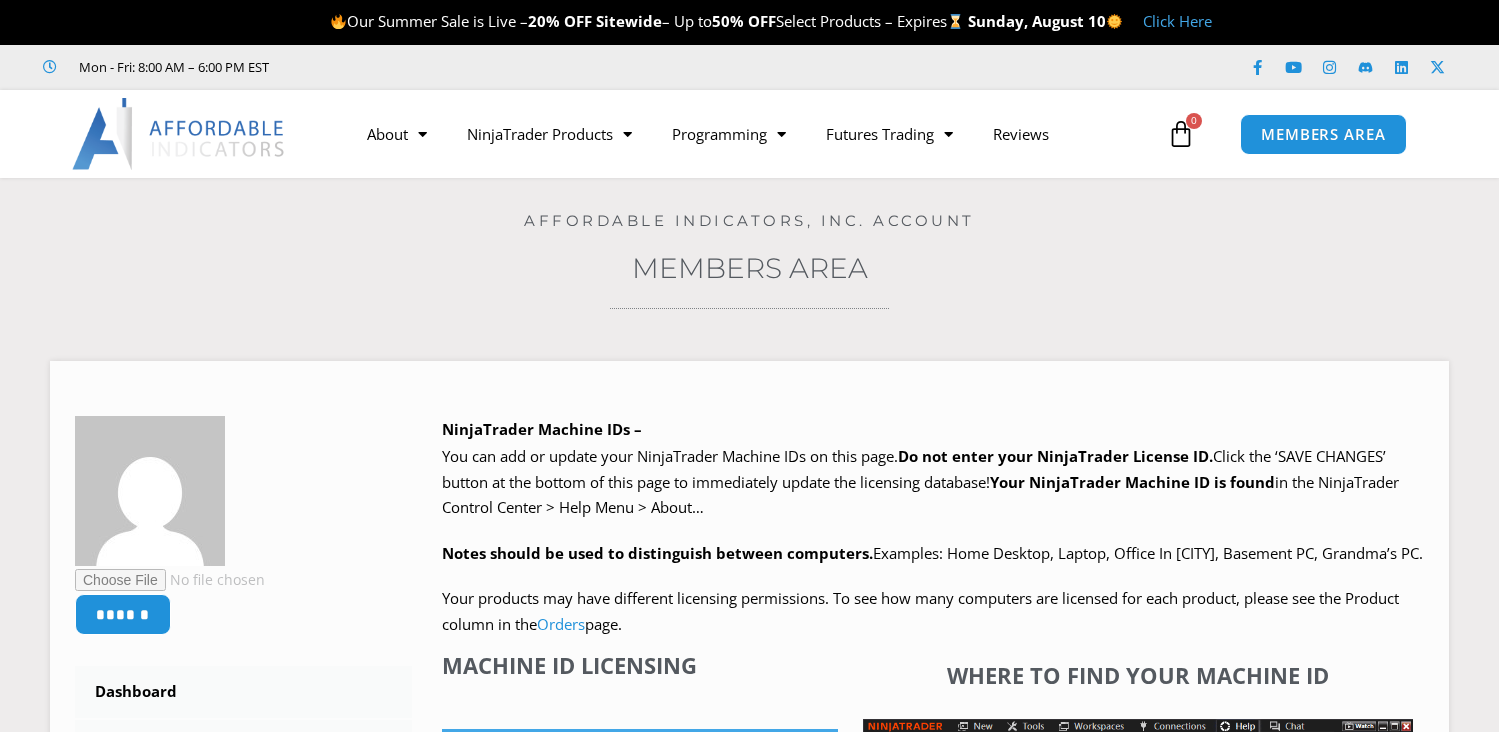 scroll, scrollTop: 0, scrollLeft: 0, axis: both 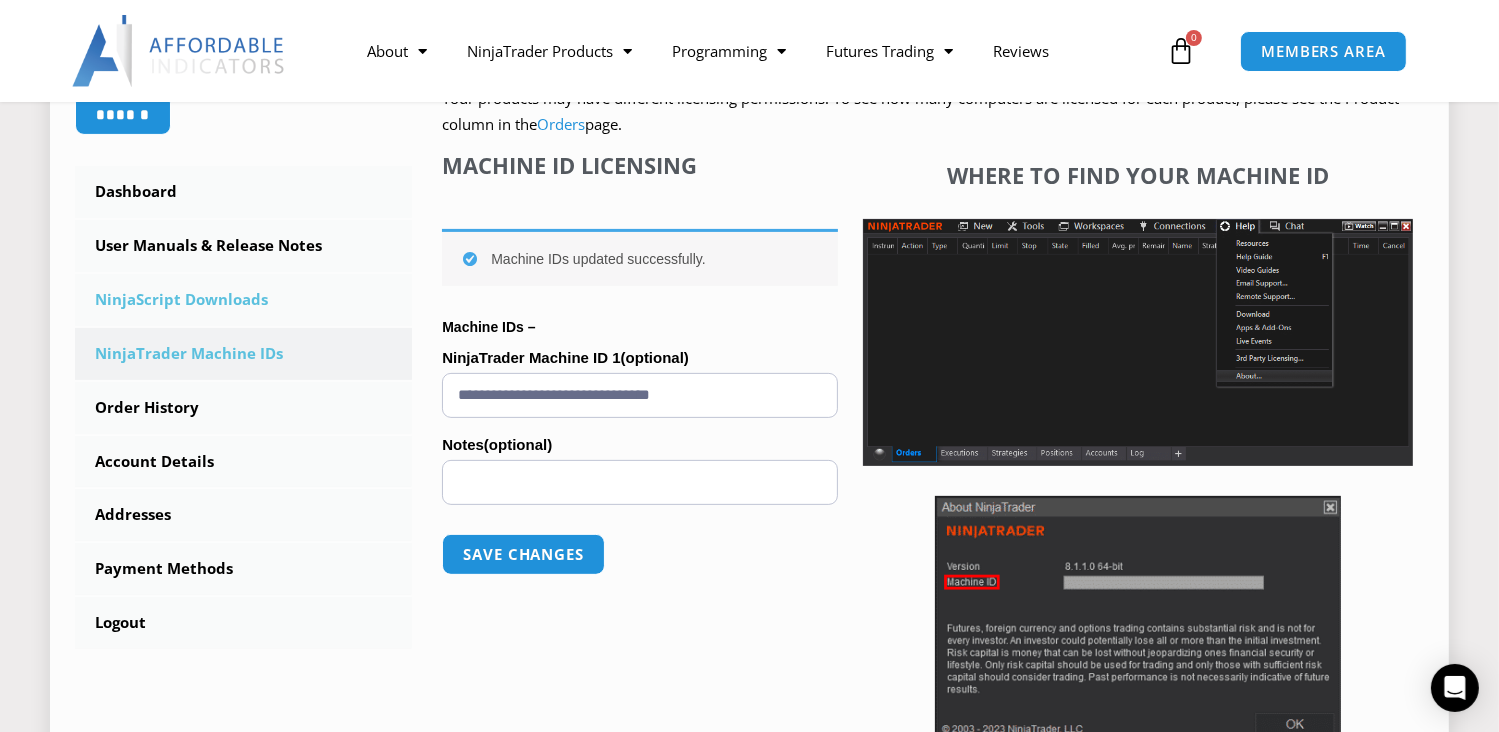 click on "NinjaScript Downloads" at bounding box center [243, 300] 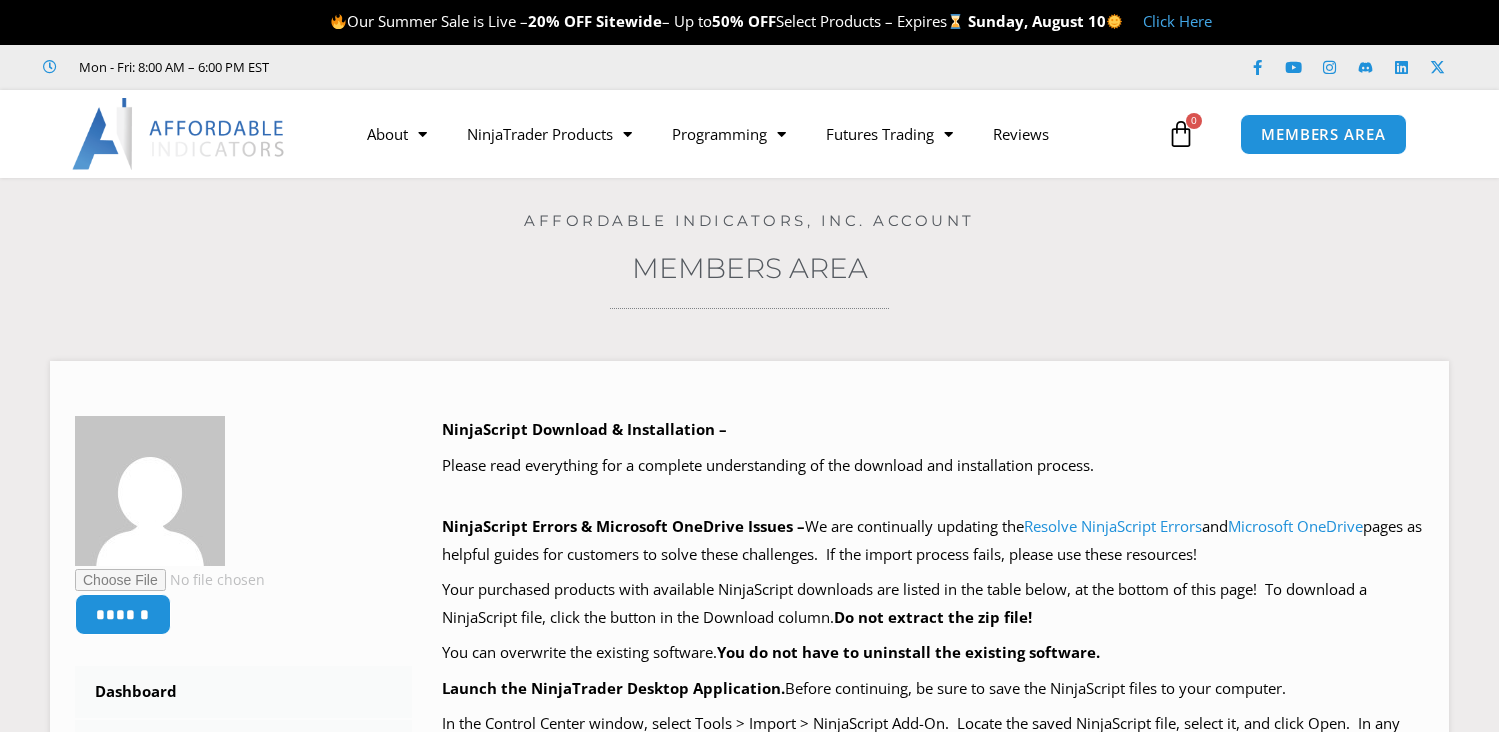 scroll, scrollTop: 0, scrollLeft: 0, axis: both 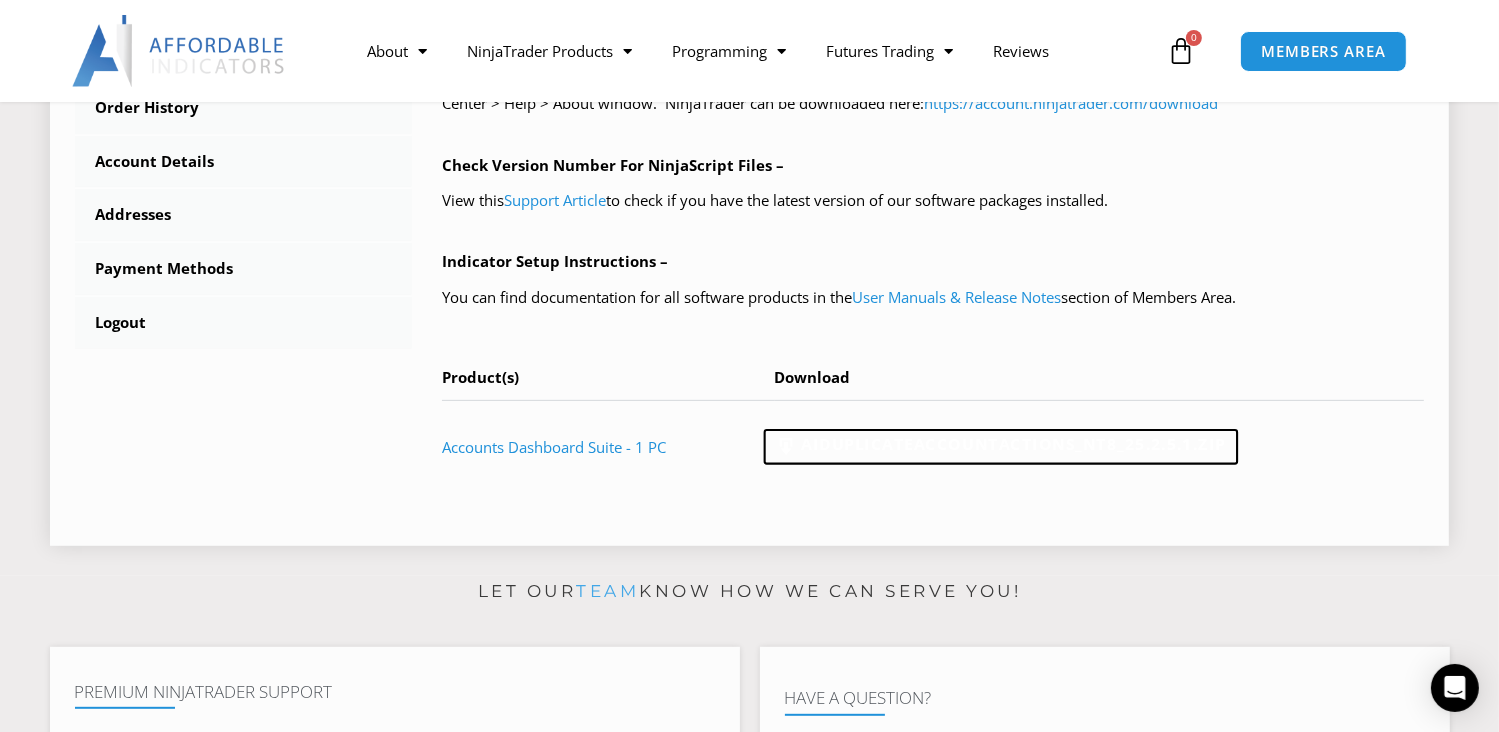 click on "AIDuplicateAccountActions_NT8_25.2.5.1.zip" at bounding box center [1000, 448] 